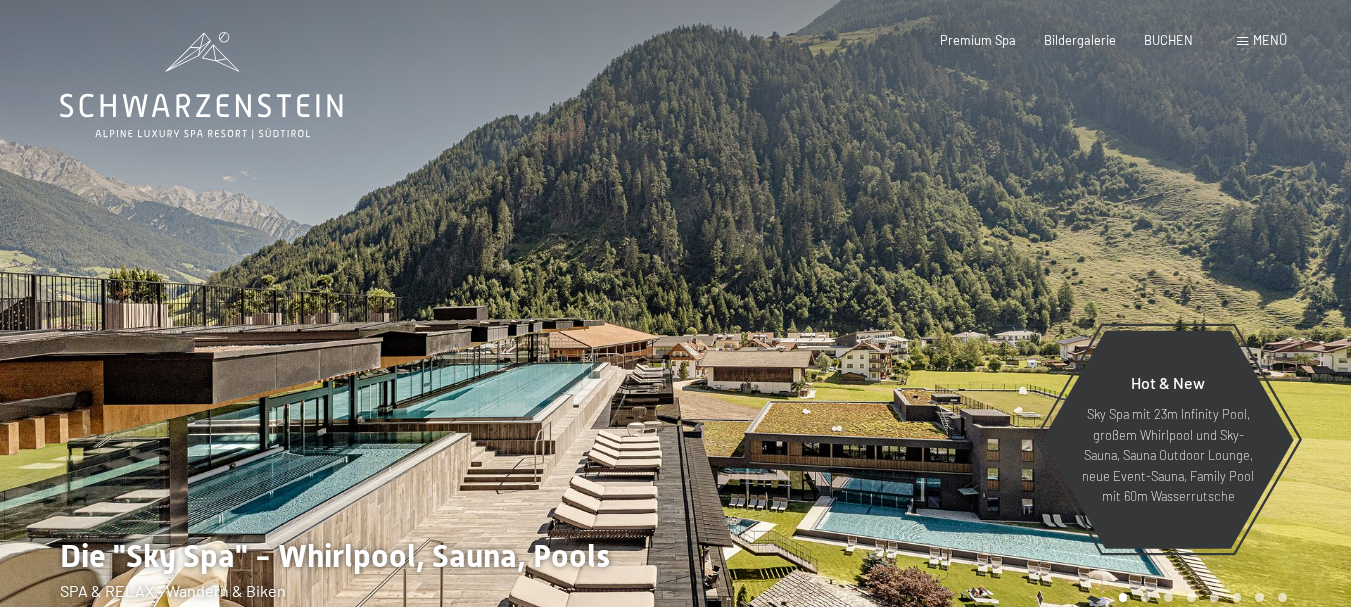 scroll, scrollTop: 0, scrollLeft: 0, axis: both 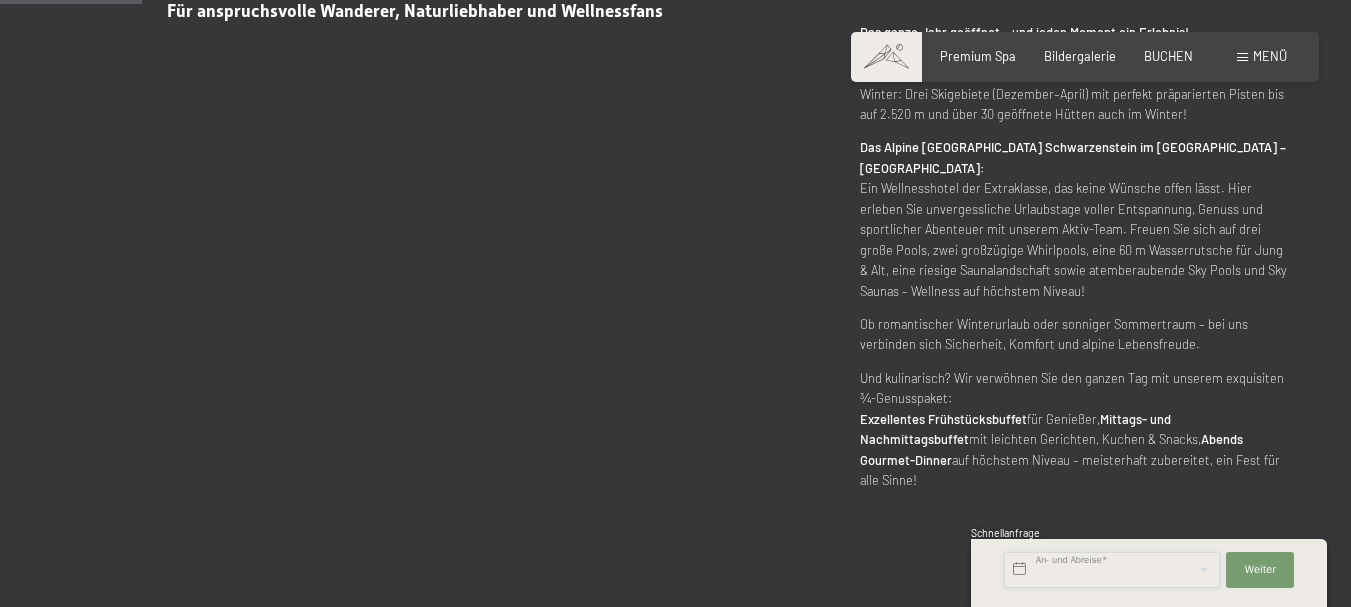click at bounding box center [1112, 570] 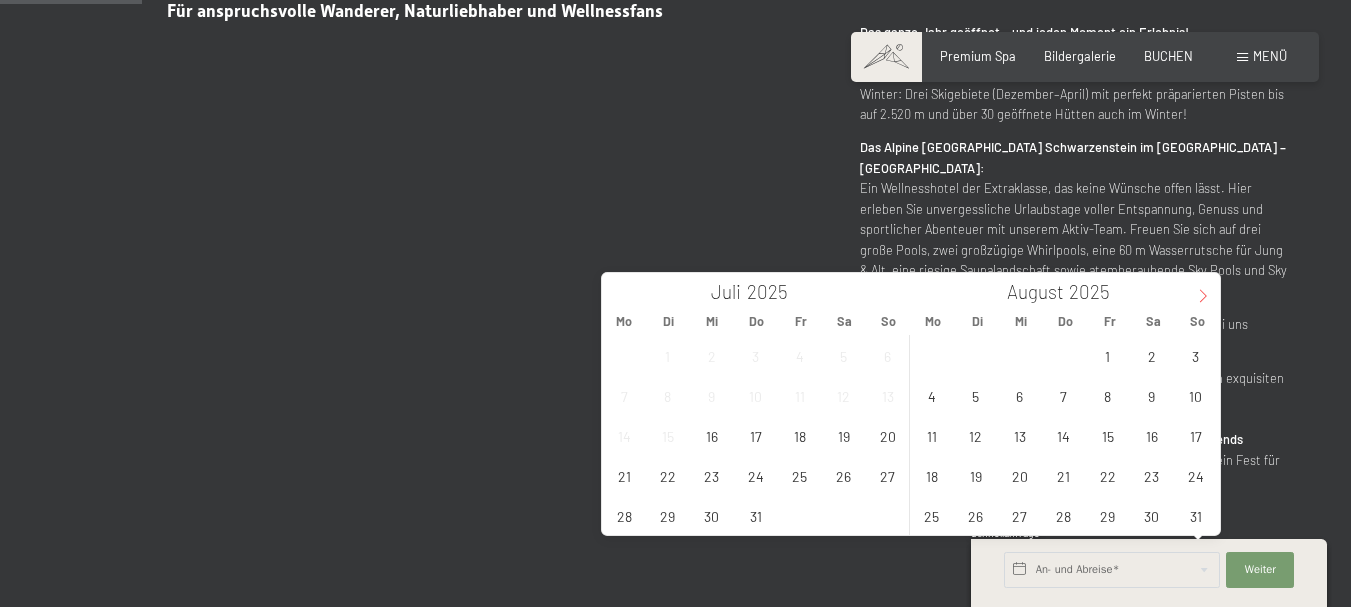 click 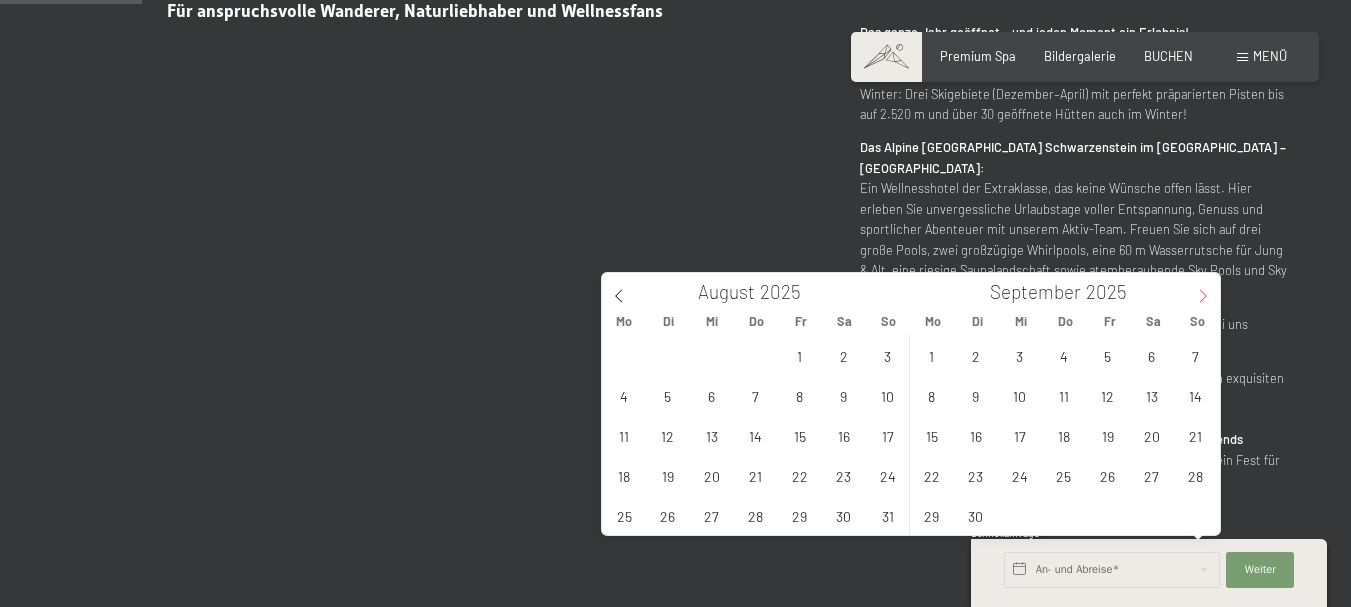 click 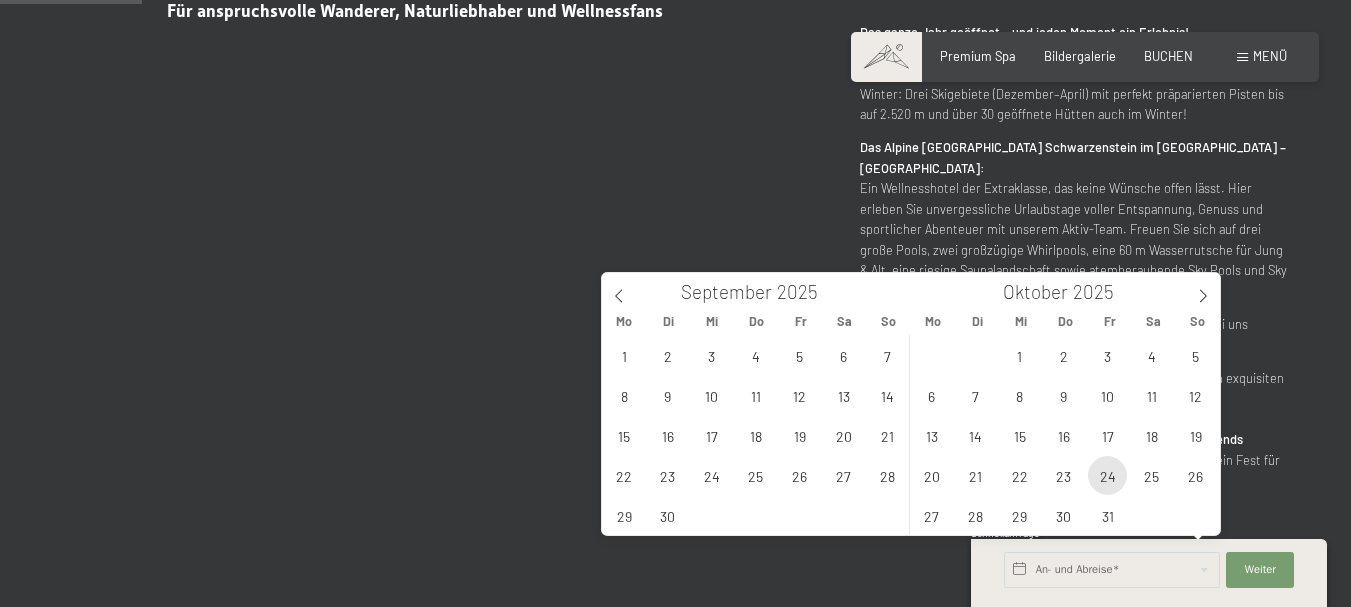 click on "24" at bounding box center [1107, 475] 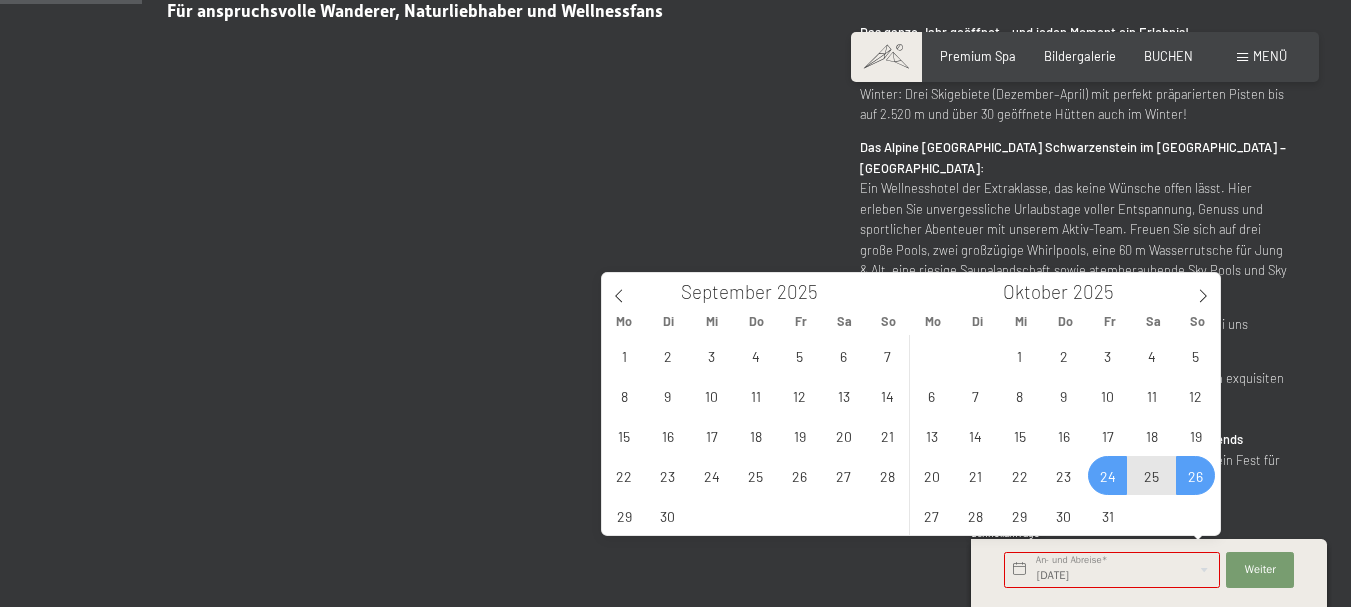 click on "26" at bounding box center [1195, 475] 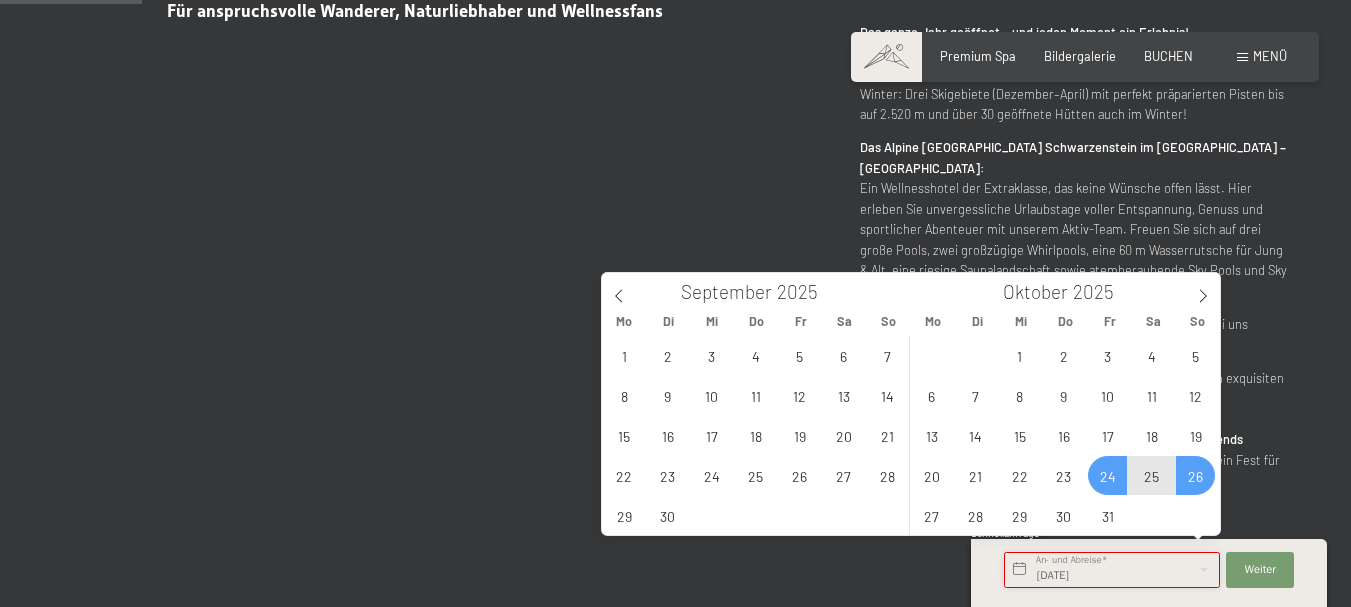 type on "Fr. 24.10.2025 - So. 26.10.2025" 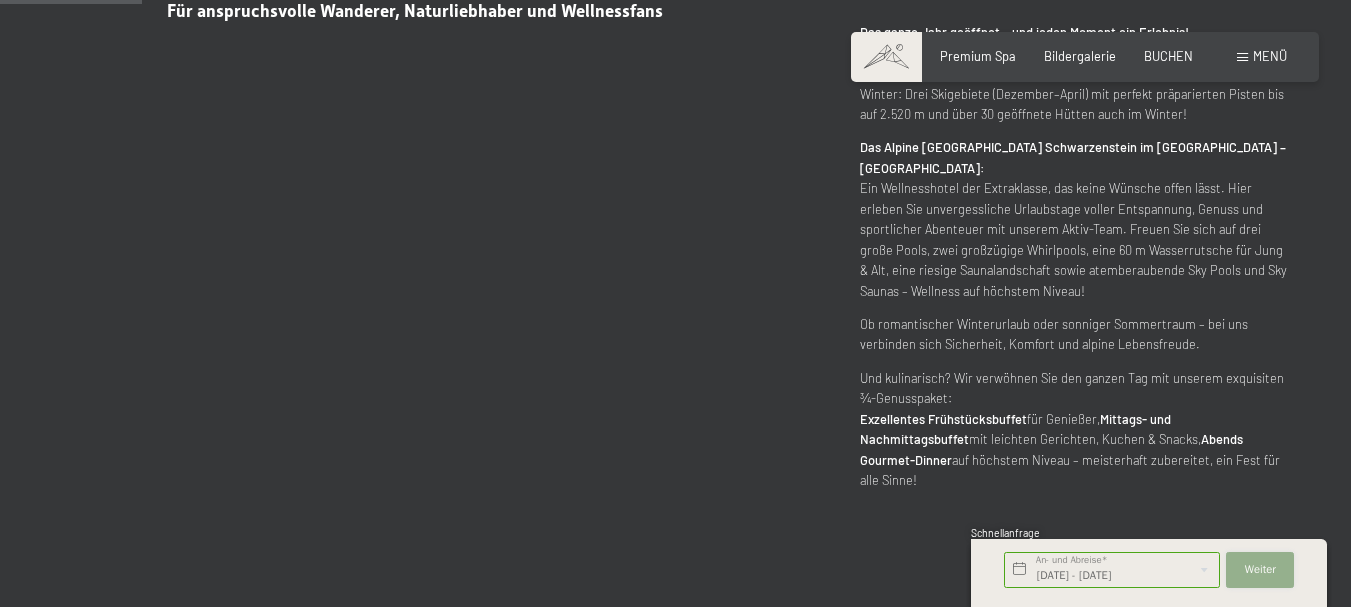 click on "Weiter" at bounding box center [1260, 570] 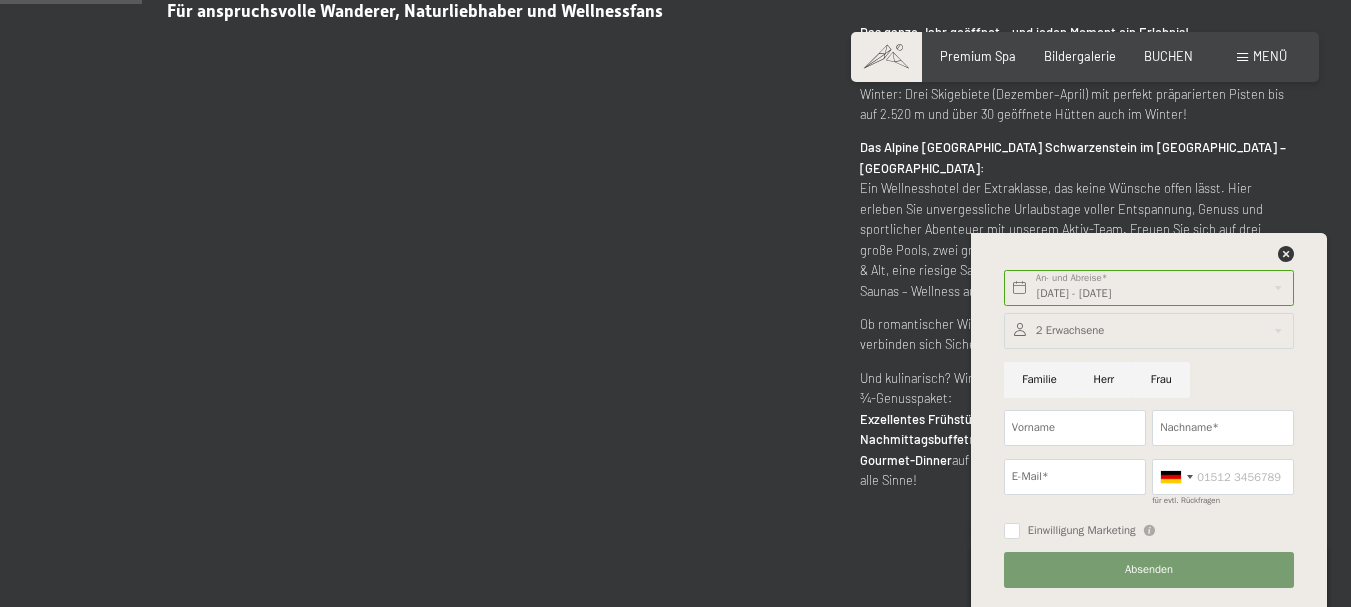 click on "Buchen           Anfragen                                     Premium Spa           Bildergalerie           BUCHEN           Menü                                                                    DE         IT         EN                Gutschein             Bildergalerie               Anfragen           Buchen                    DE         IT         EN                       Das Schwarzenstein           Neuheiten im Schwarzenstein         Ihre Gastgeber         Premium Spa         Gourmet         Aktiv         Wochenprogramm         Bilder             Family         GoGreen         Belvita         Bildergalerie                     Wohnen & Preise           Inklusivleistungen         Zimmer & Preise         Liste             Angebote         Liste             Familienpreise         Spa Anwendungen         Treuebonus         Anfrage         Buchung         AGBs - Info         Gutschein         Geschenksidee         App. Luxegg                     Umgebung" at bounding box center [1085, 57] 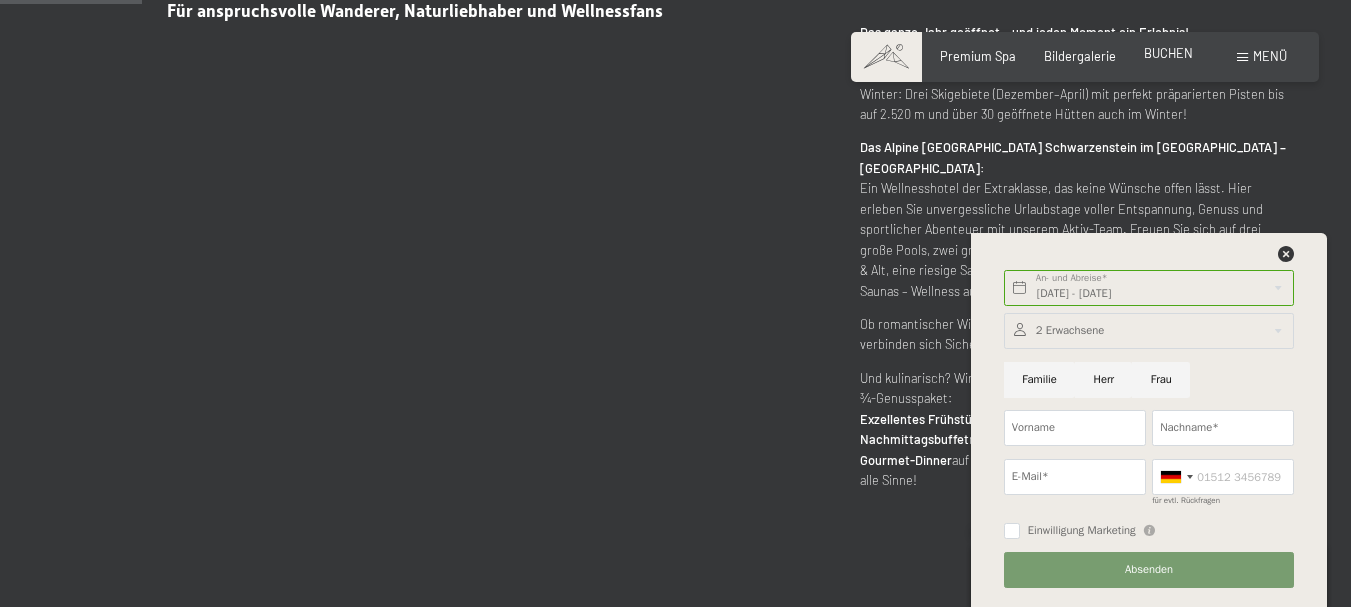 click on "Premium Spa           Bildergalerie           BUCHEN" at bounding box center (1052, 57) 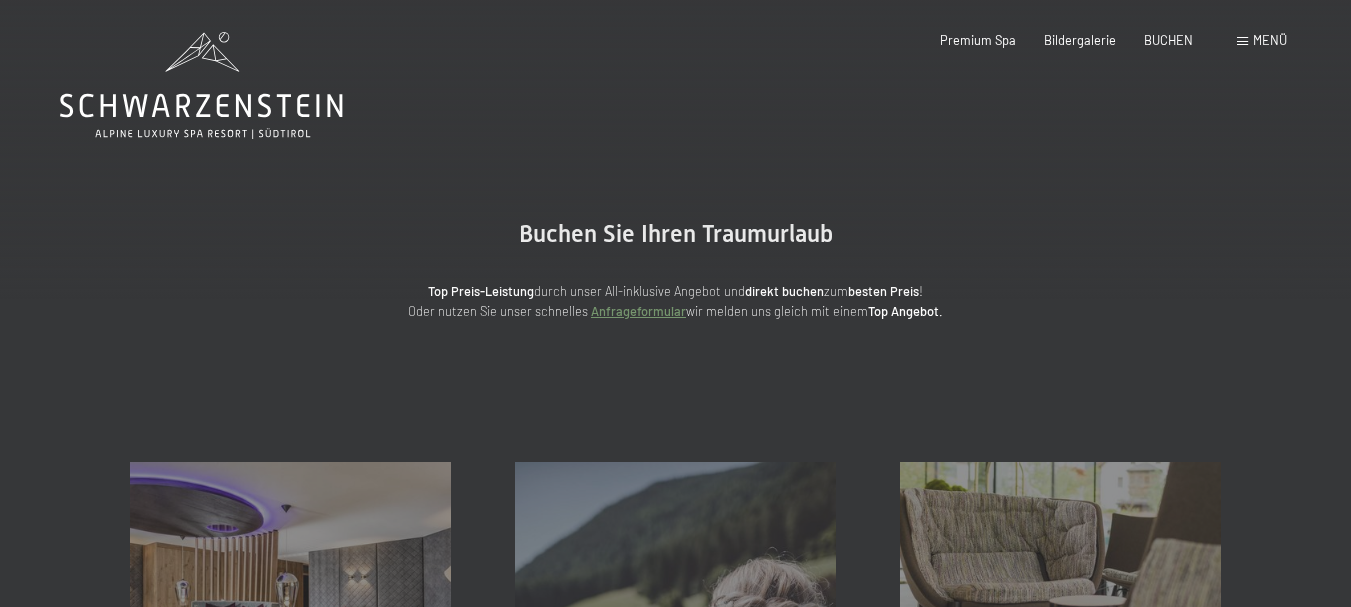 scroll, scrollTop: 0, scrollLeft: 0, axis: both 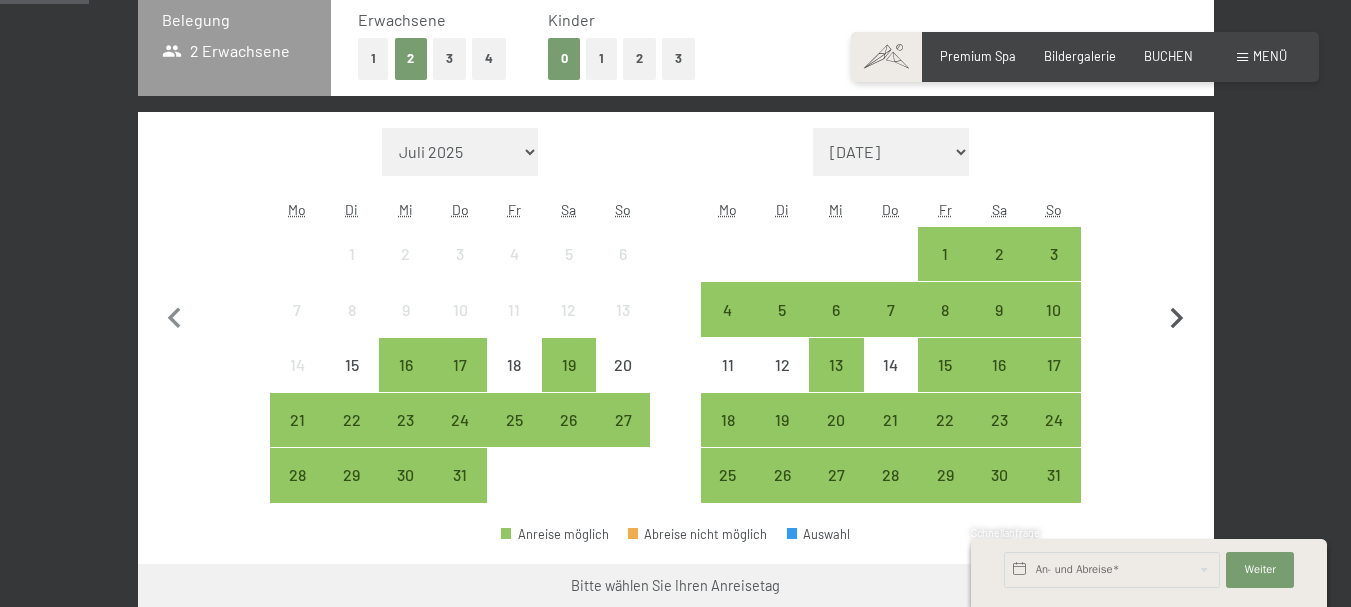 click 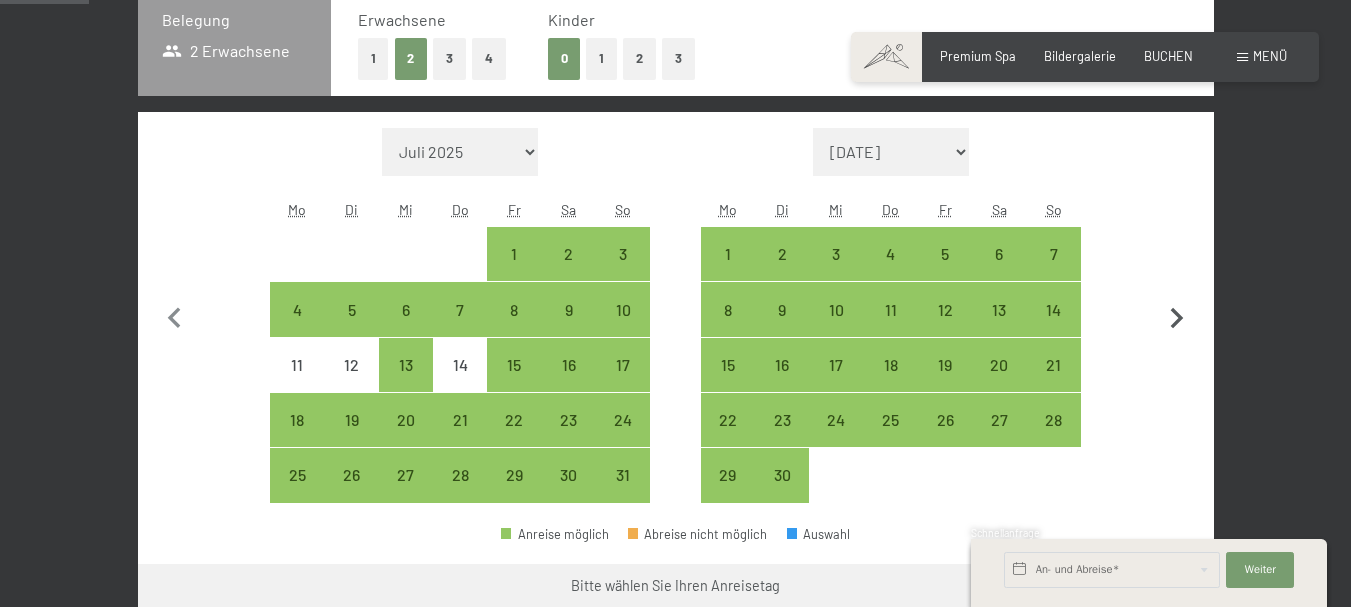 click 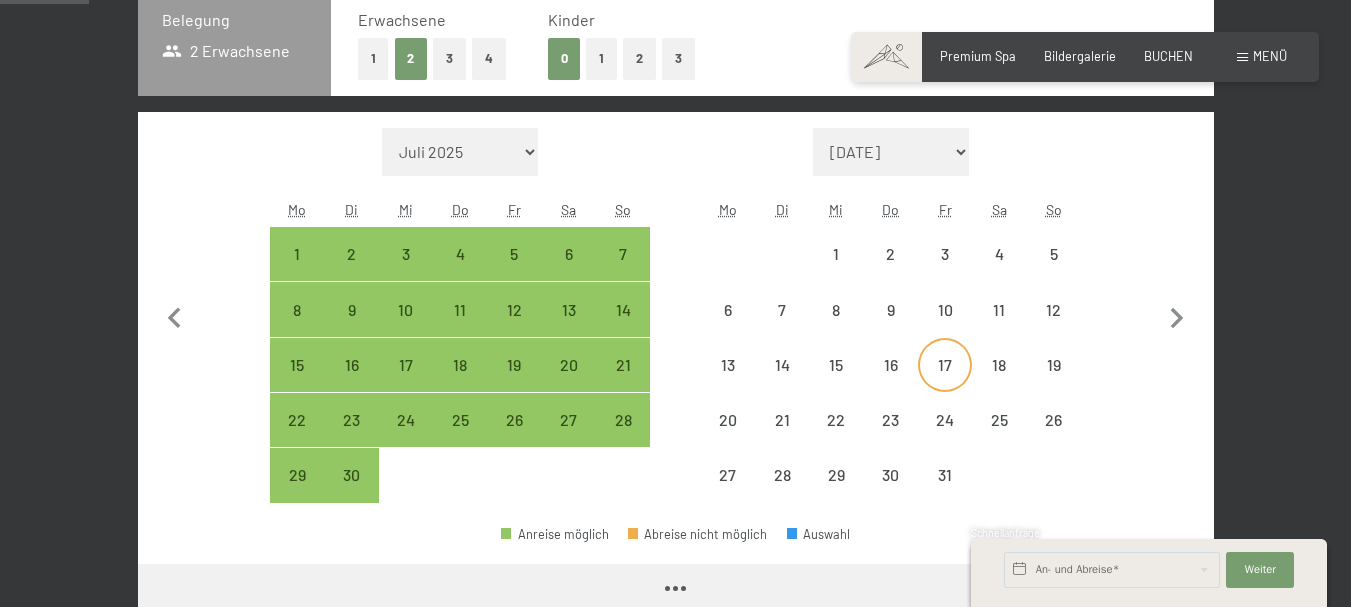 select on "2025-09-01" 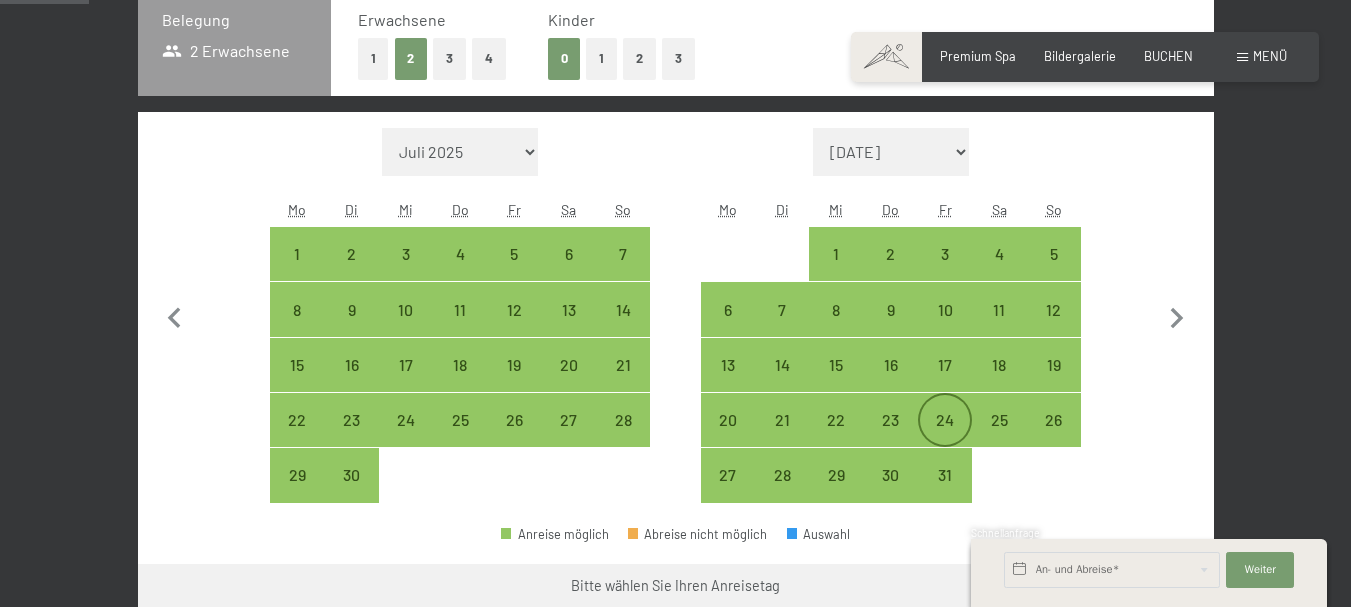 click on "24" at bounding box center (945, 437) 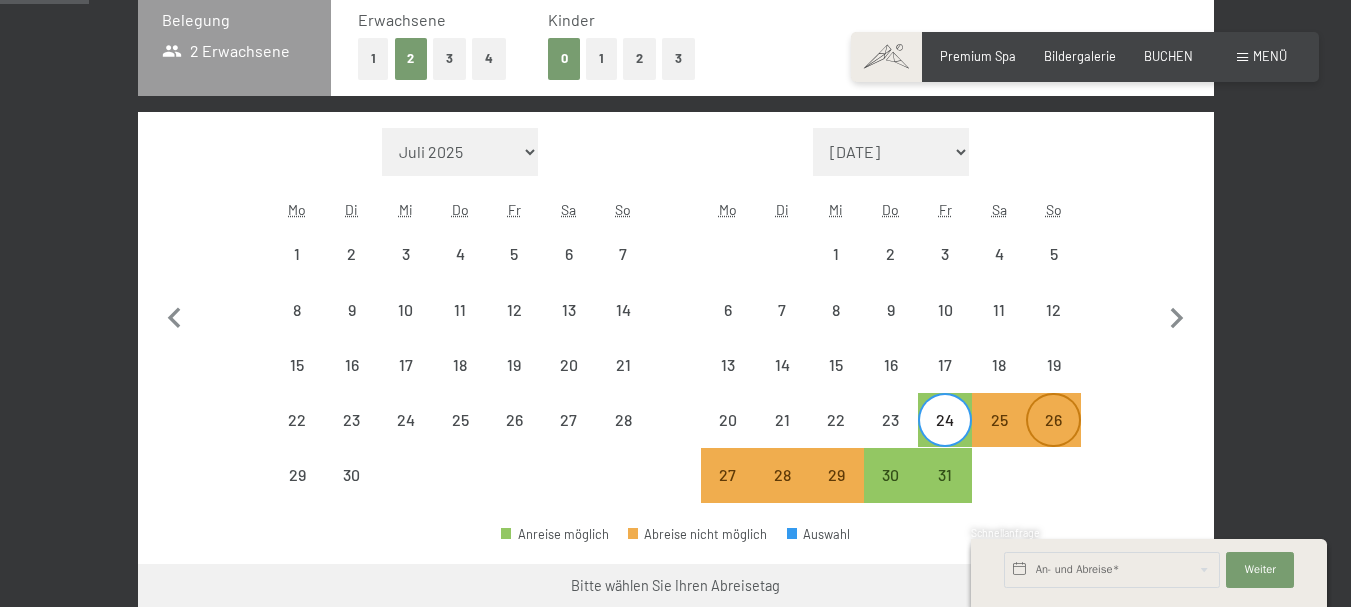 click on "26" at bounding box center (1053, 437) 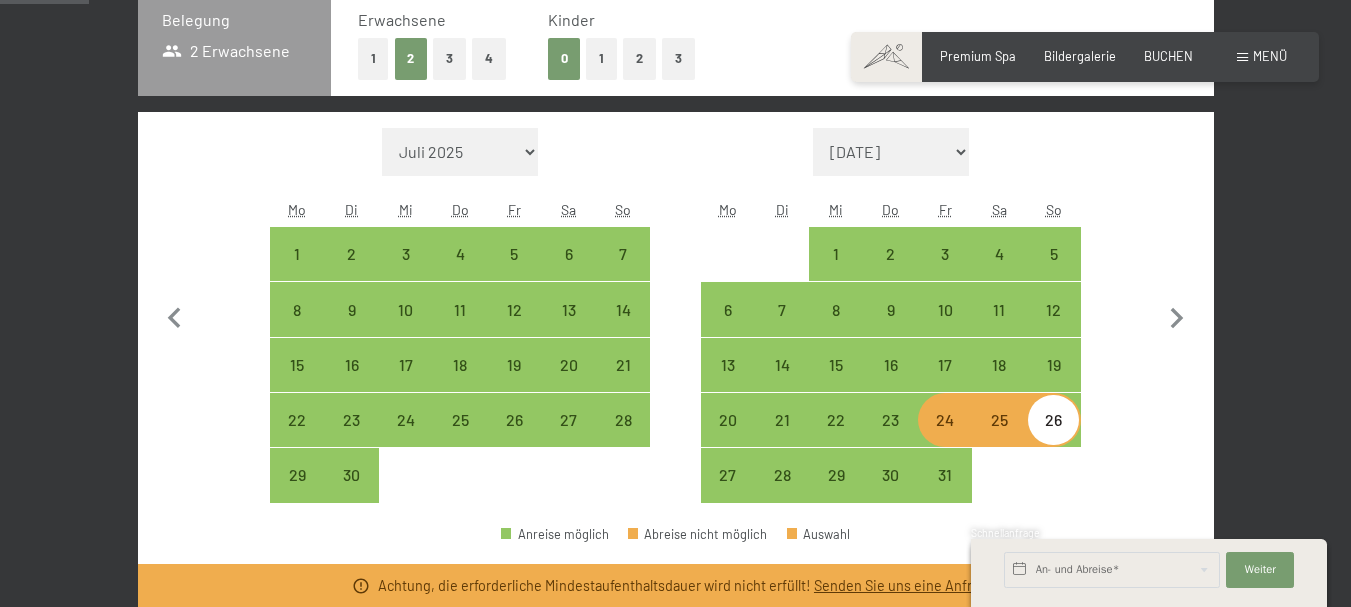 click on "24" at bounding box center (945, 437) 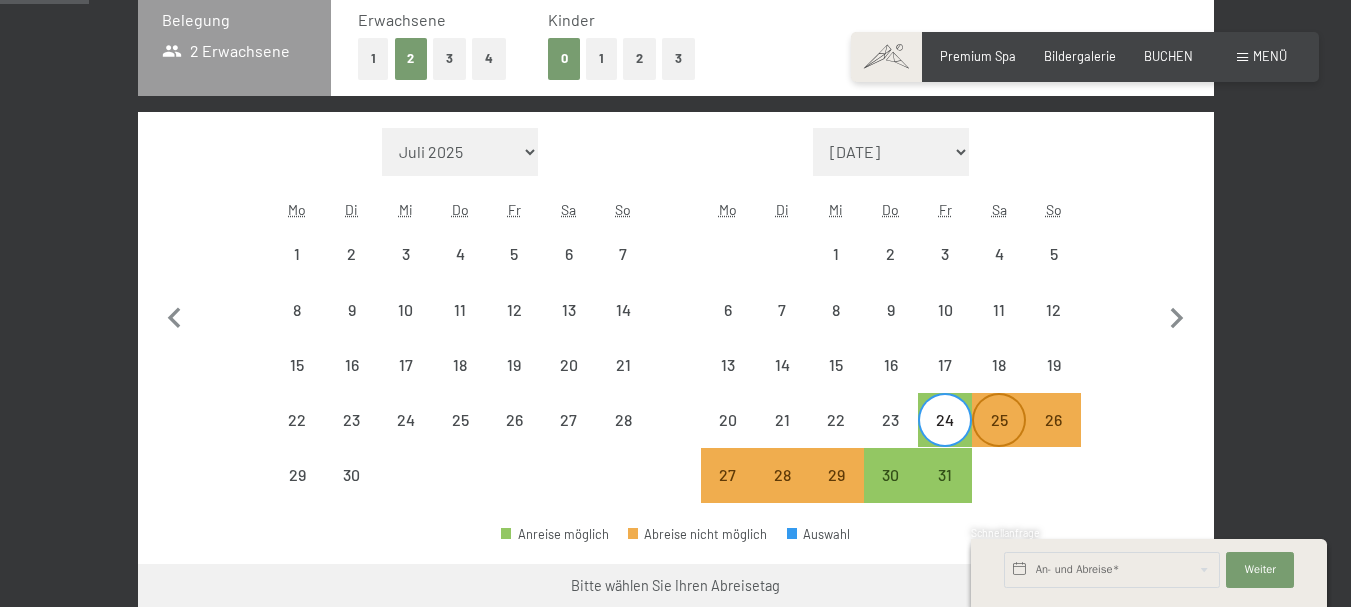 click on "25" at bounding box center [999, 437] 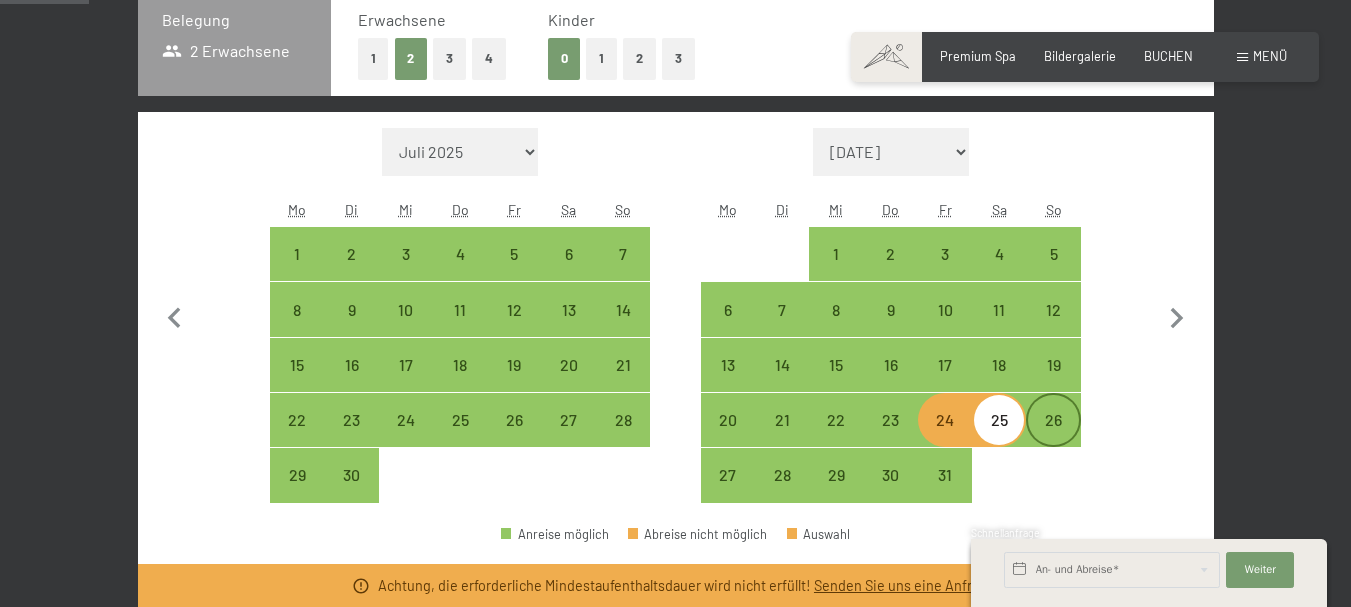click on "26" at bounding box center (1053, 437) 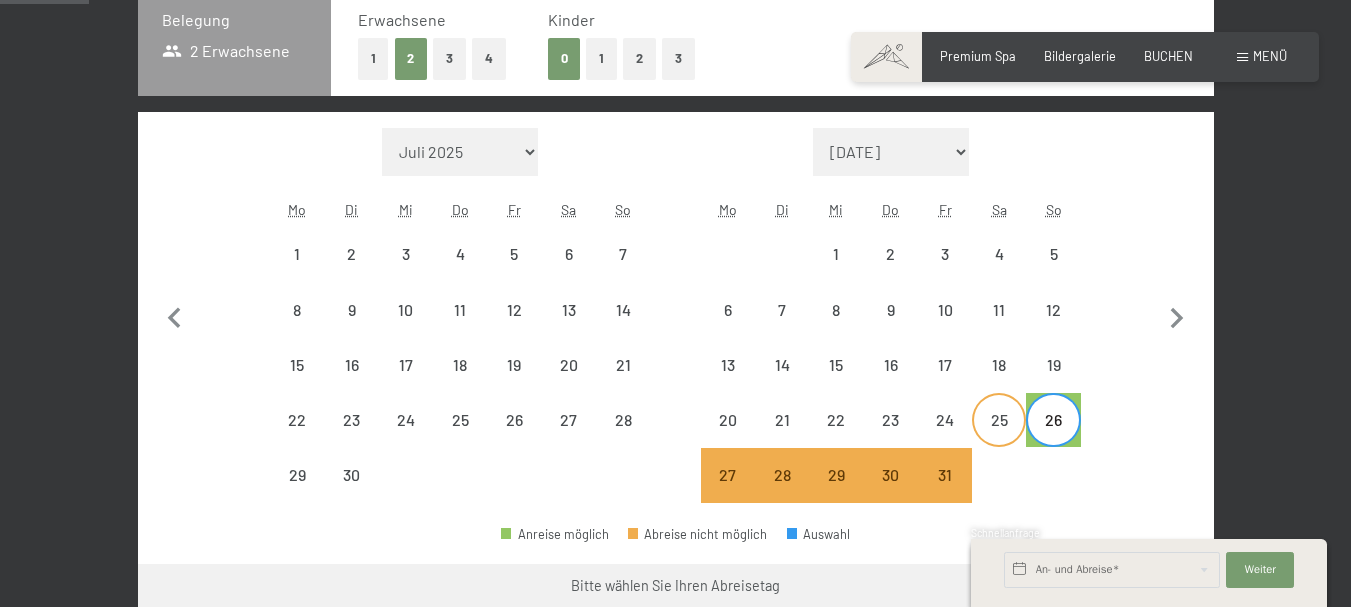 click on "25" at bounding box center (999, 437) 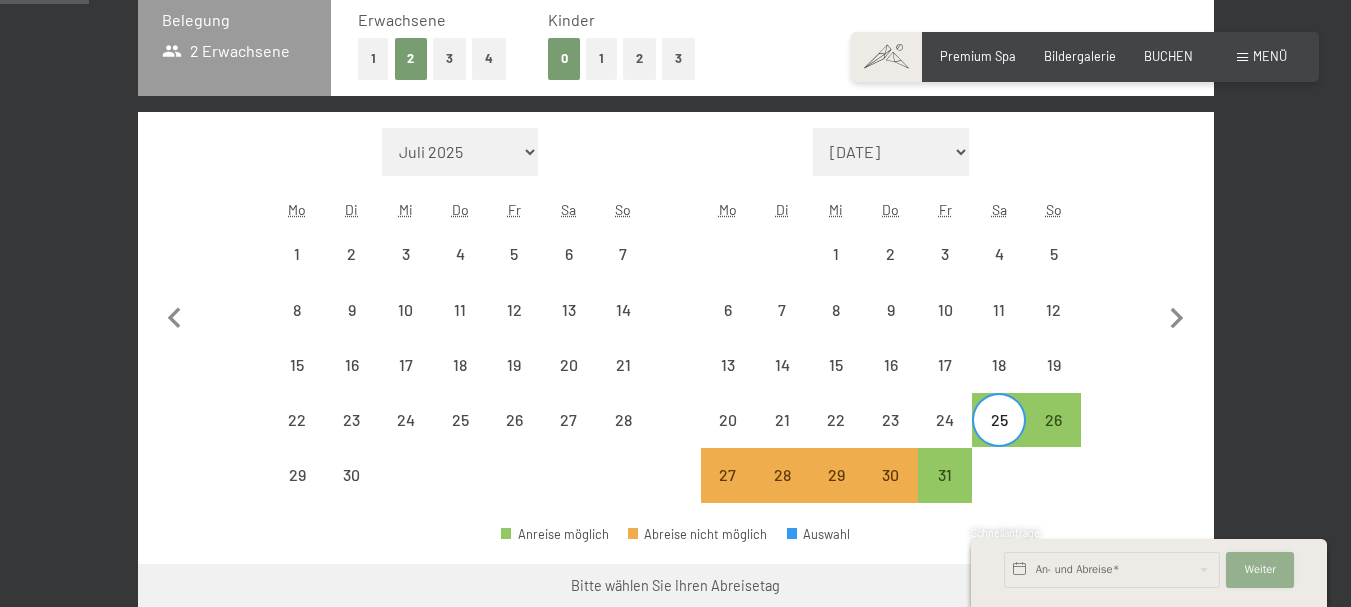 click on "Weiter" at bounding box center (1260, 570) 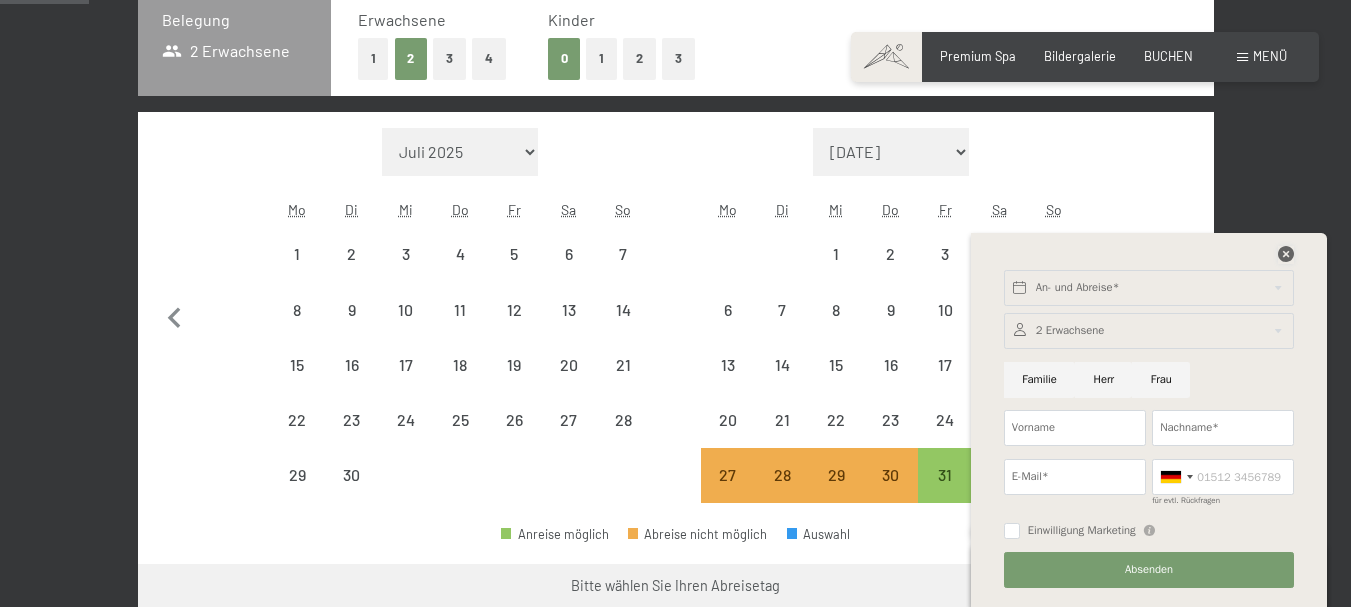 click at bounding box center (1286, 254) 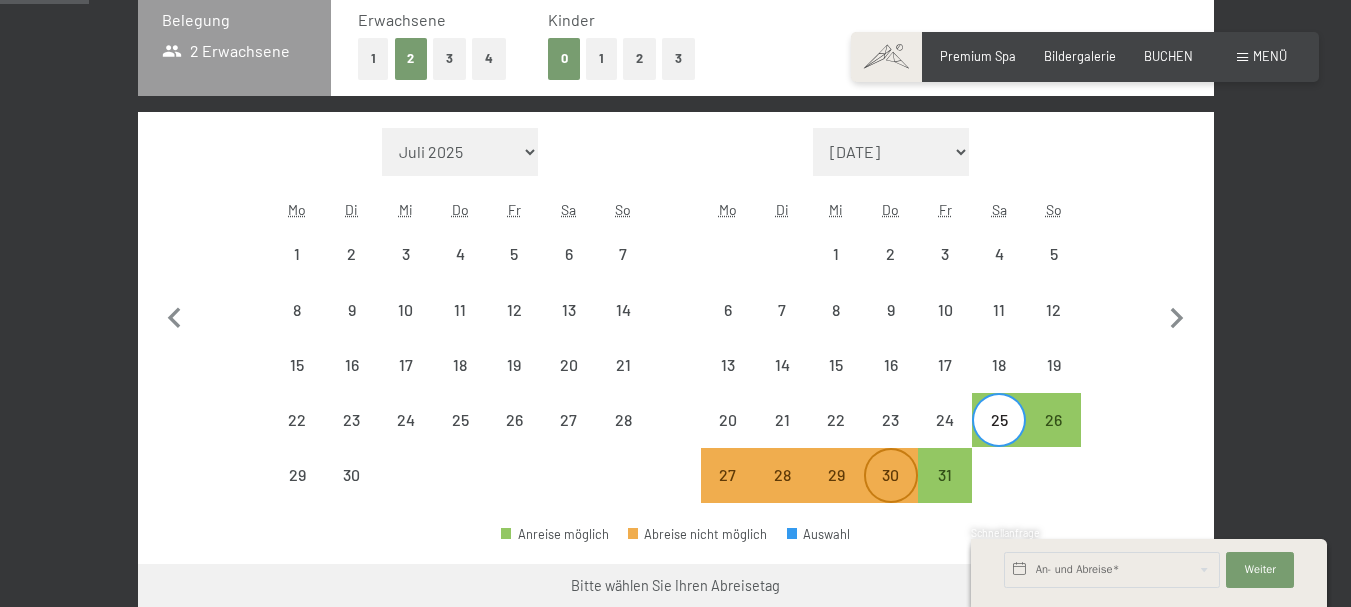 click on "30" at bounding box center [891, 492] 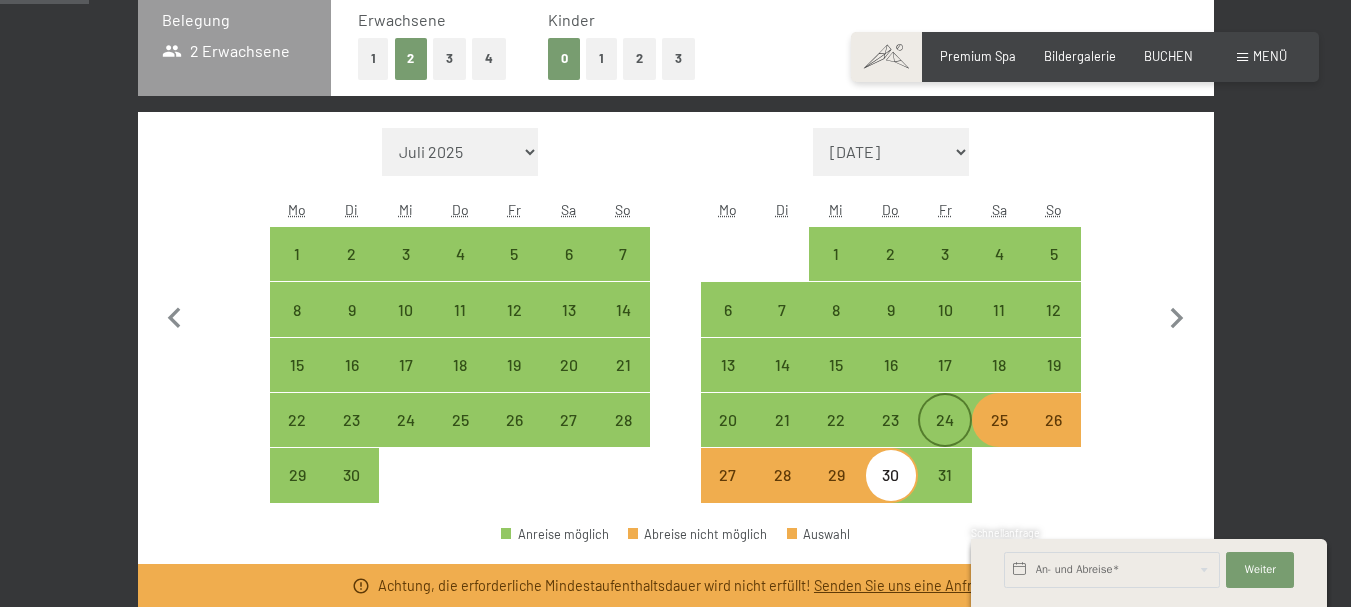 click on "24" at bounding box center (945, 437) 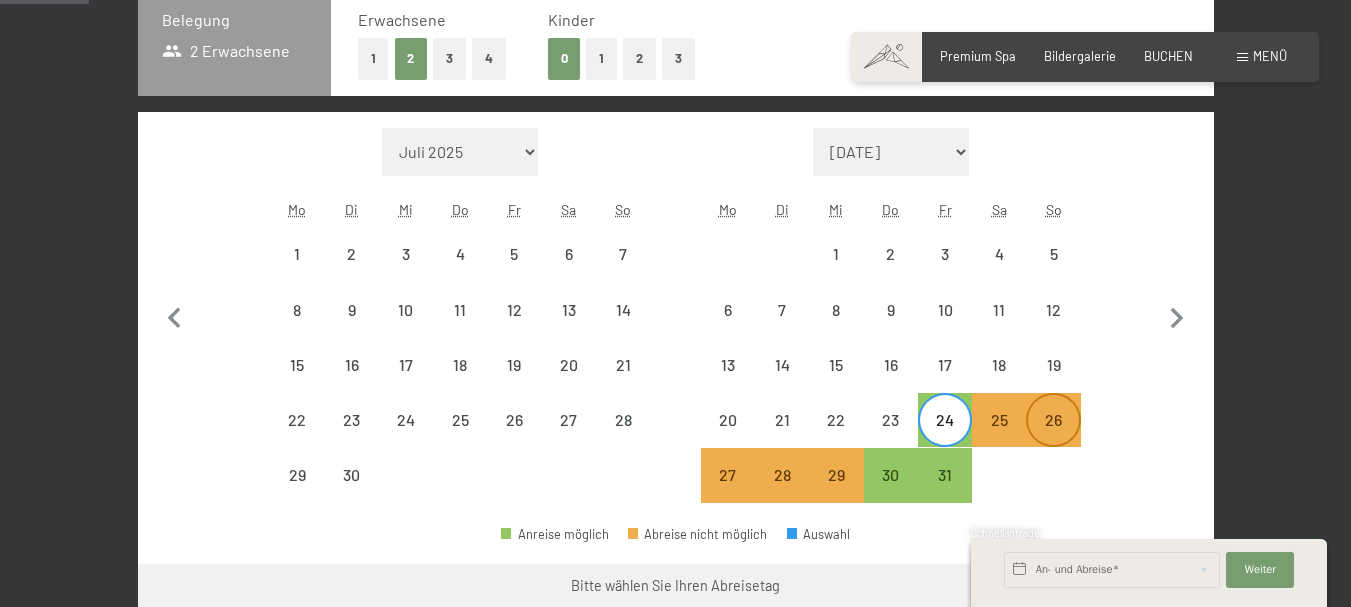 click on "26" at bounding box center [1053, 437] 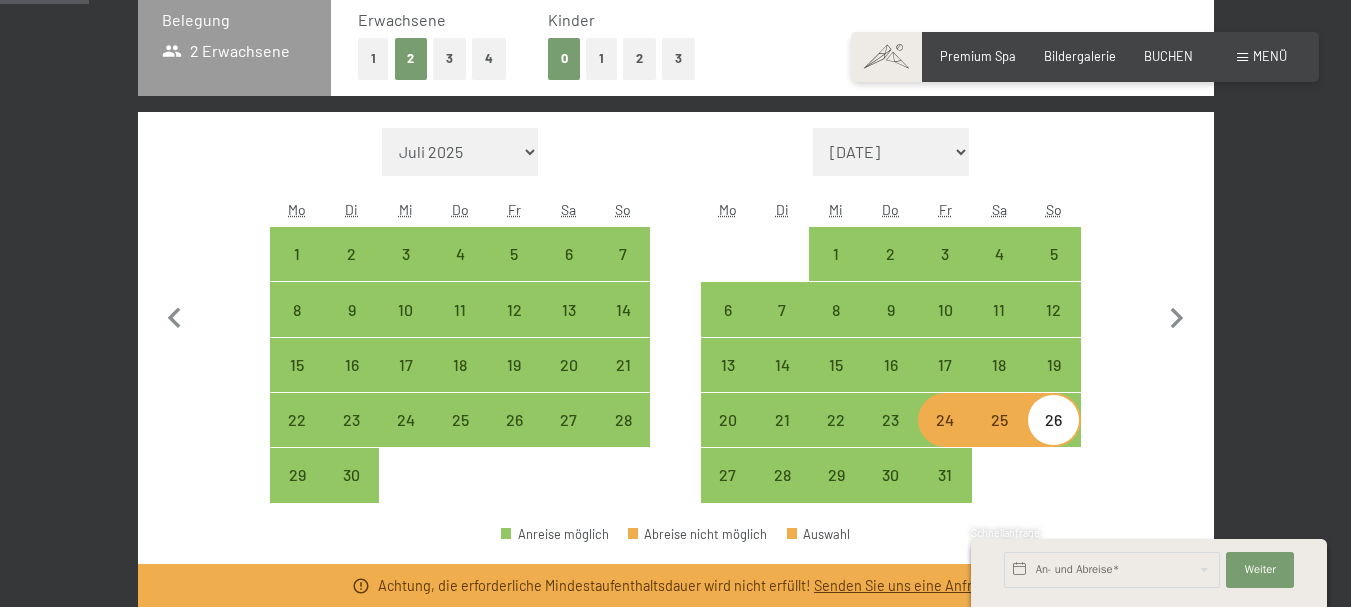 click on "24" at bounding box center [945, 437] 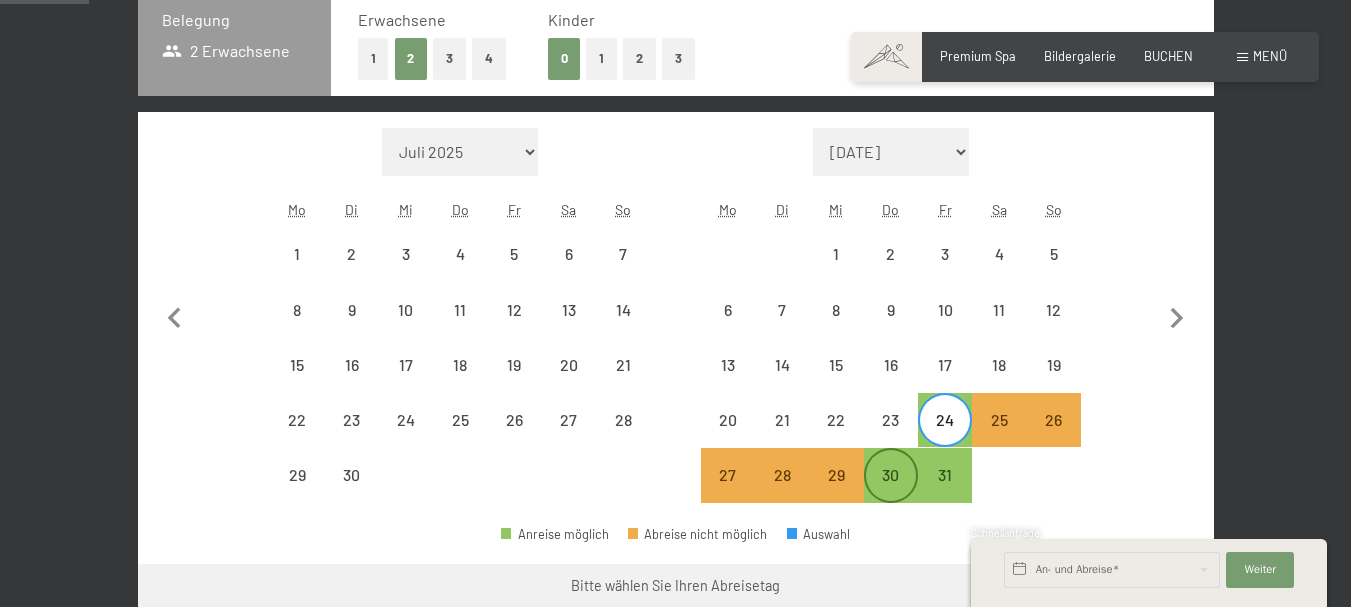 click on "30" at bounding box center (891, 492) 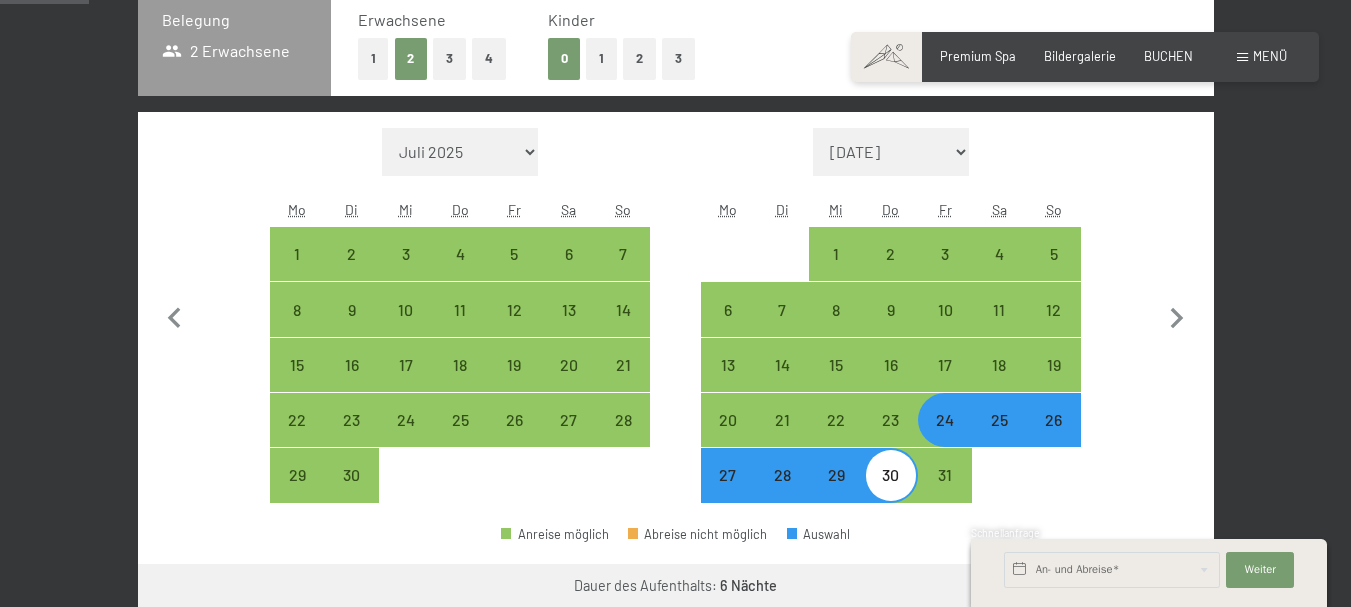 click on "29" at bounding box center (836, 492) 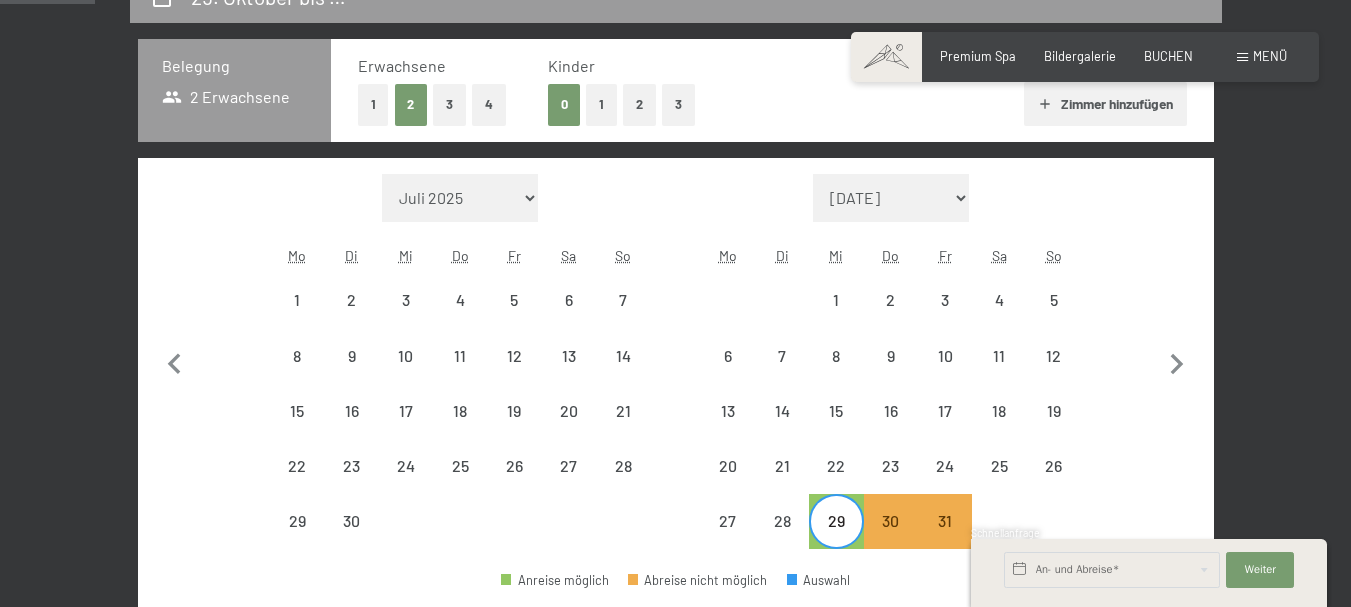 scroll, scrollTop: 425, scrollLeft: 0, axis: vertical 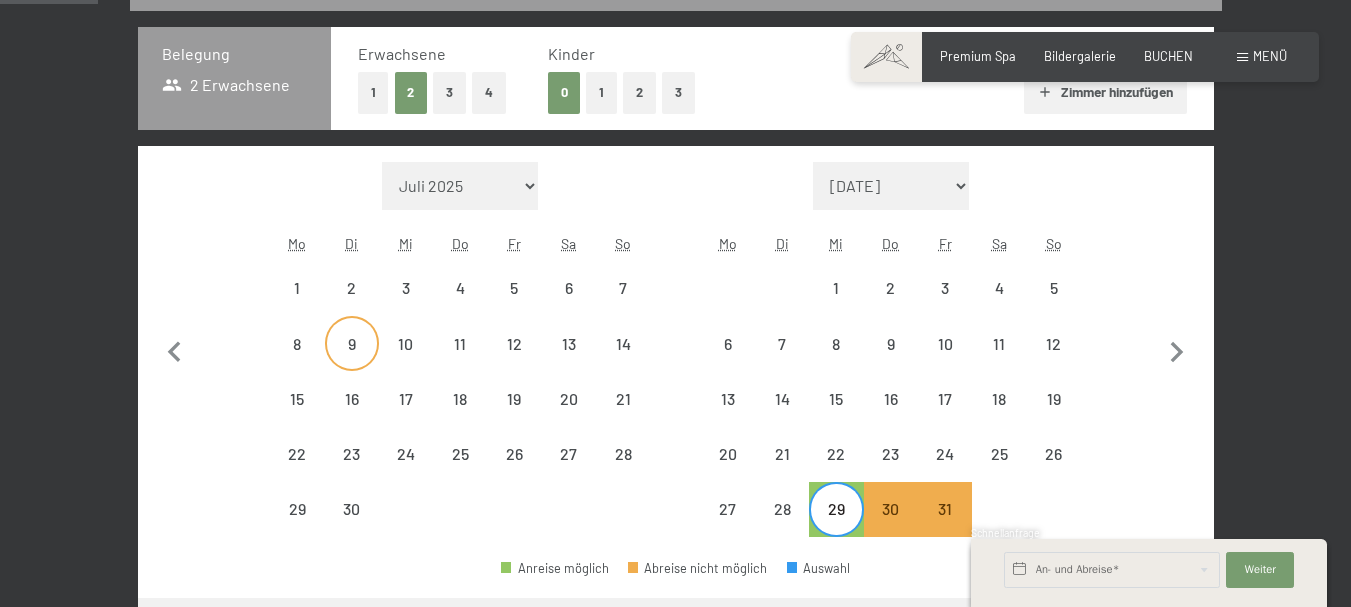 click on "9" at bounding box center [352, 343] 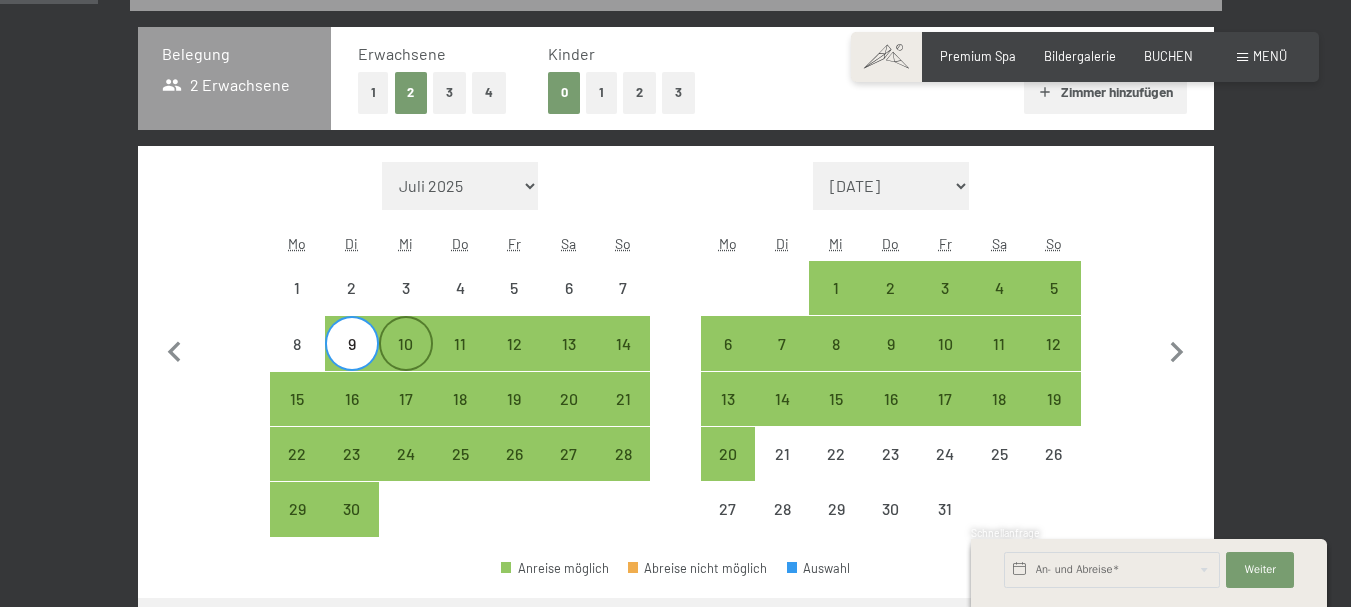 click on "10" at bounding box center [406, 361] 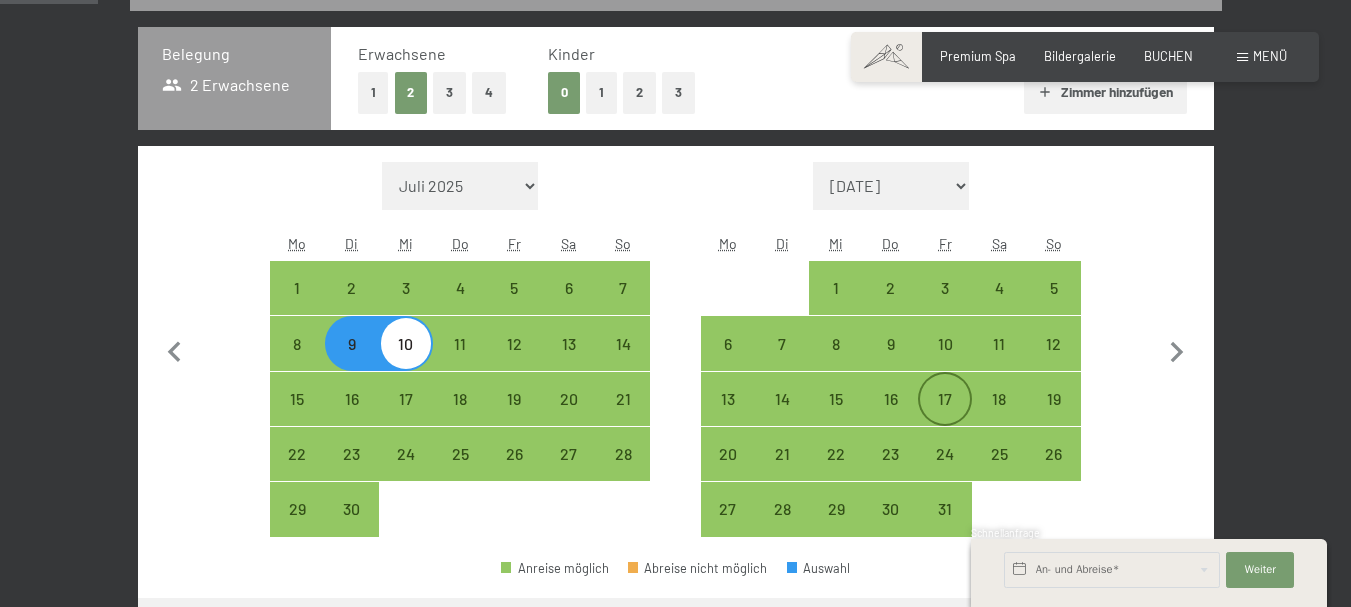 click on "17" at bounding box center [945, 416] 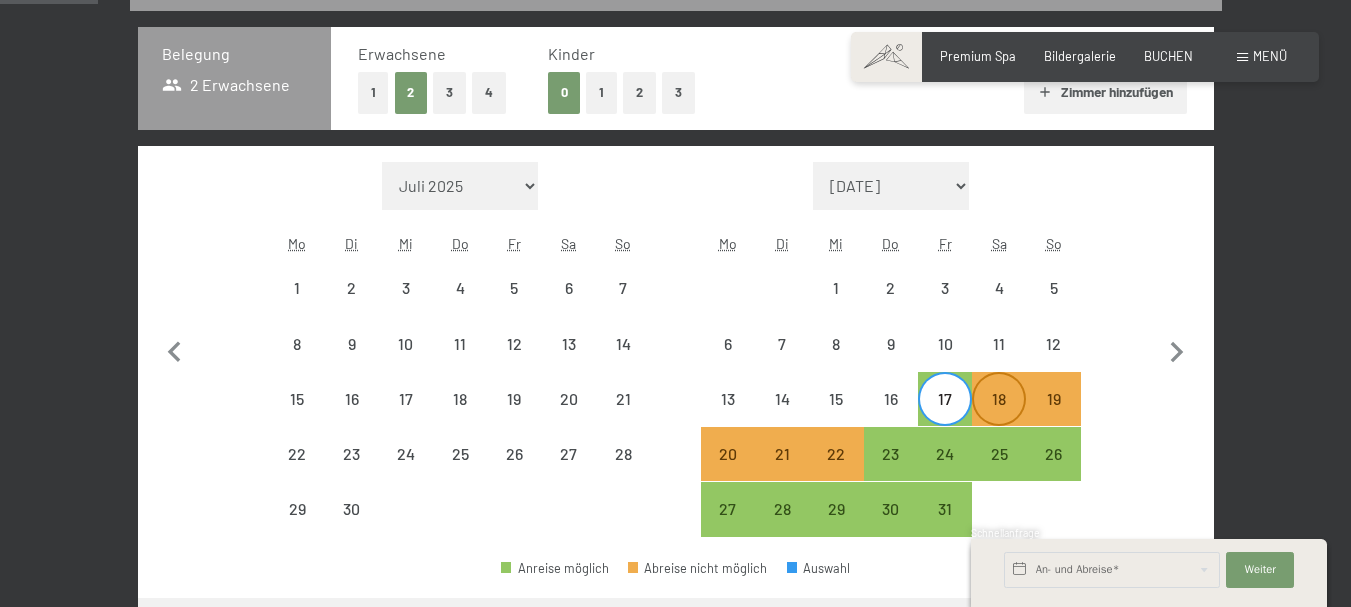 click on "18" at bounding box center (999, 416) 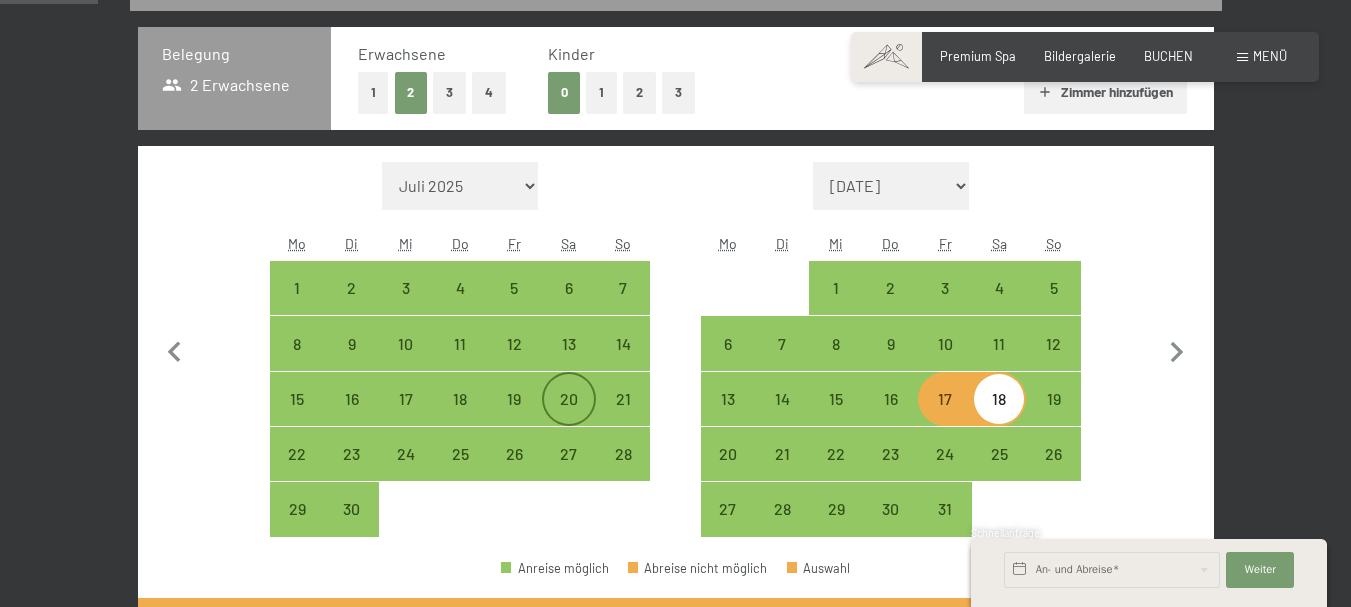 click on "20" at bounding box center [569, 399] 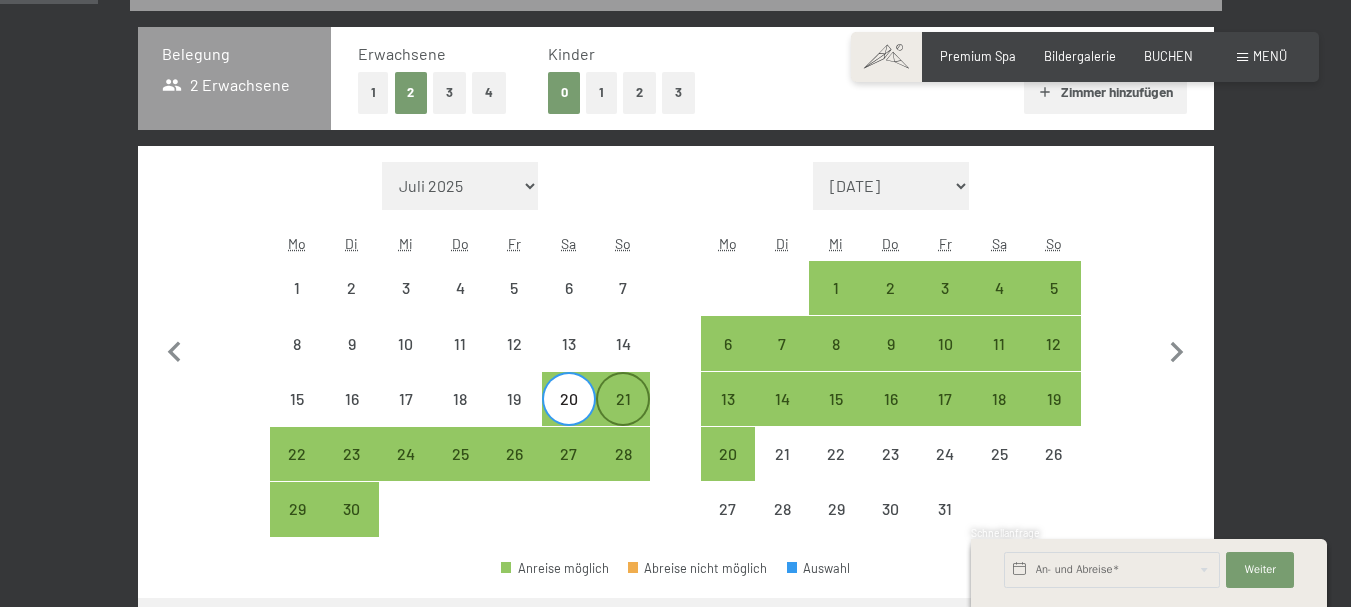 click on "21" at bounding box center (623, 399) 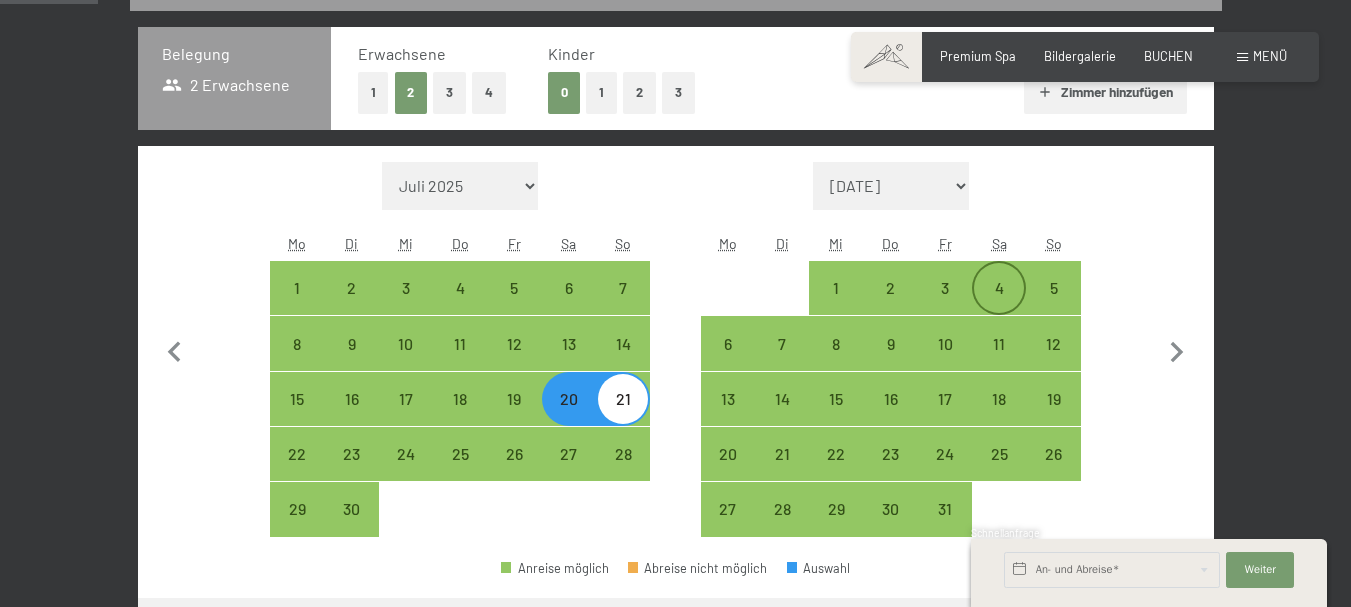 click on "4" at bounding box center [999, 305] 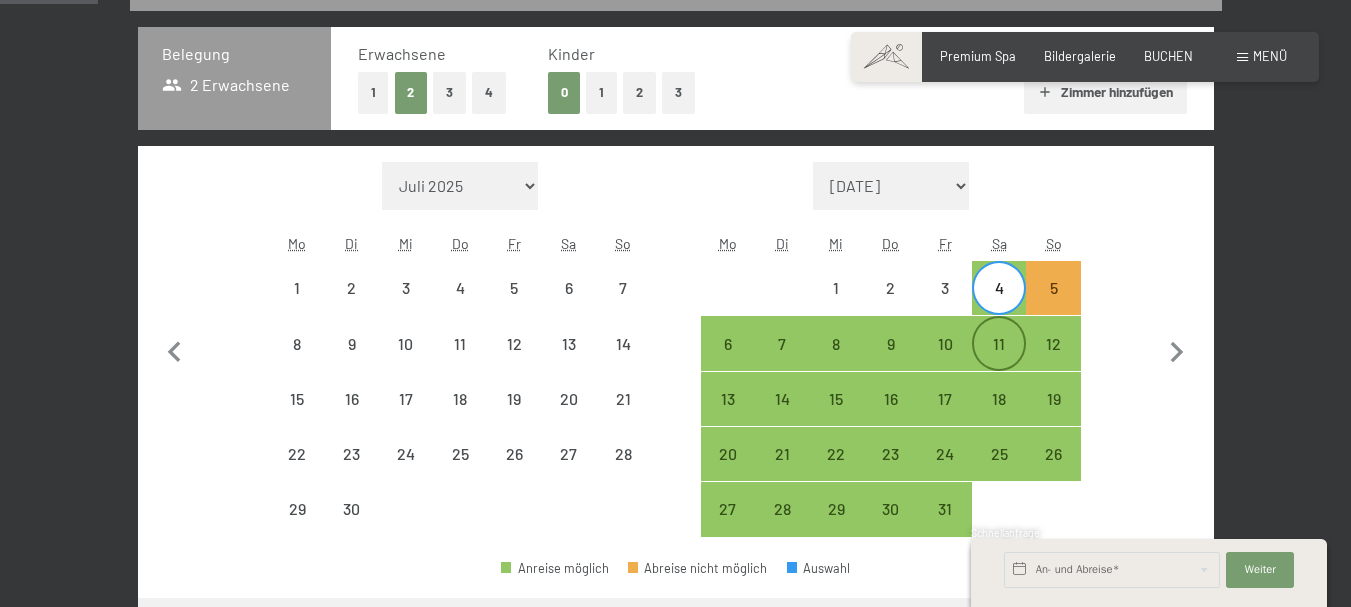 click on "11" at bounding box center [999, 343] 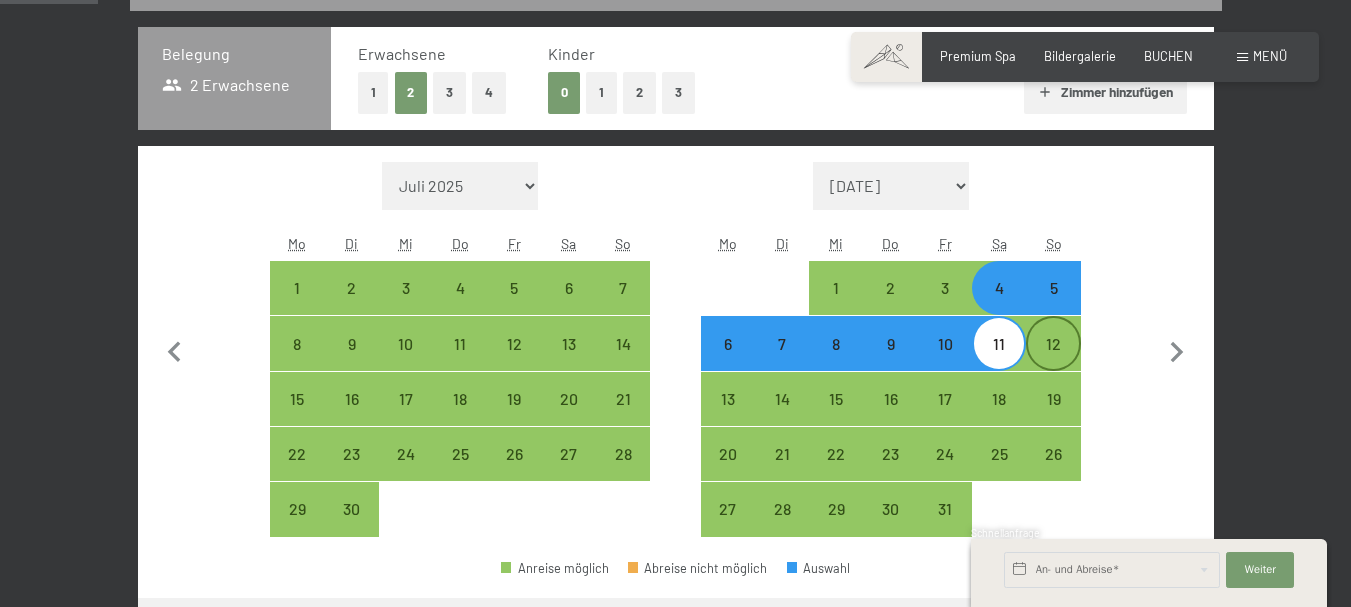 click on "12" at bounding box center (1053, 361) 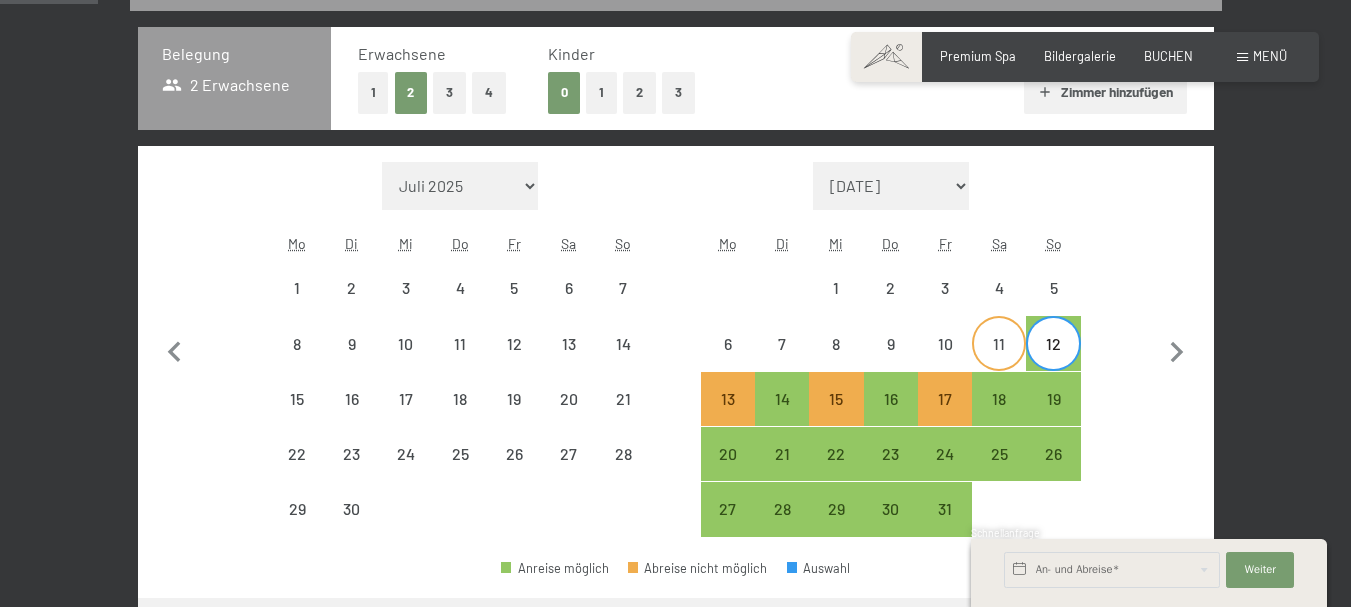 click on "11" at bounding box center (999, 361) 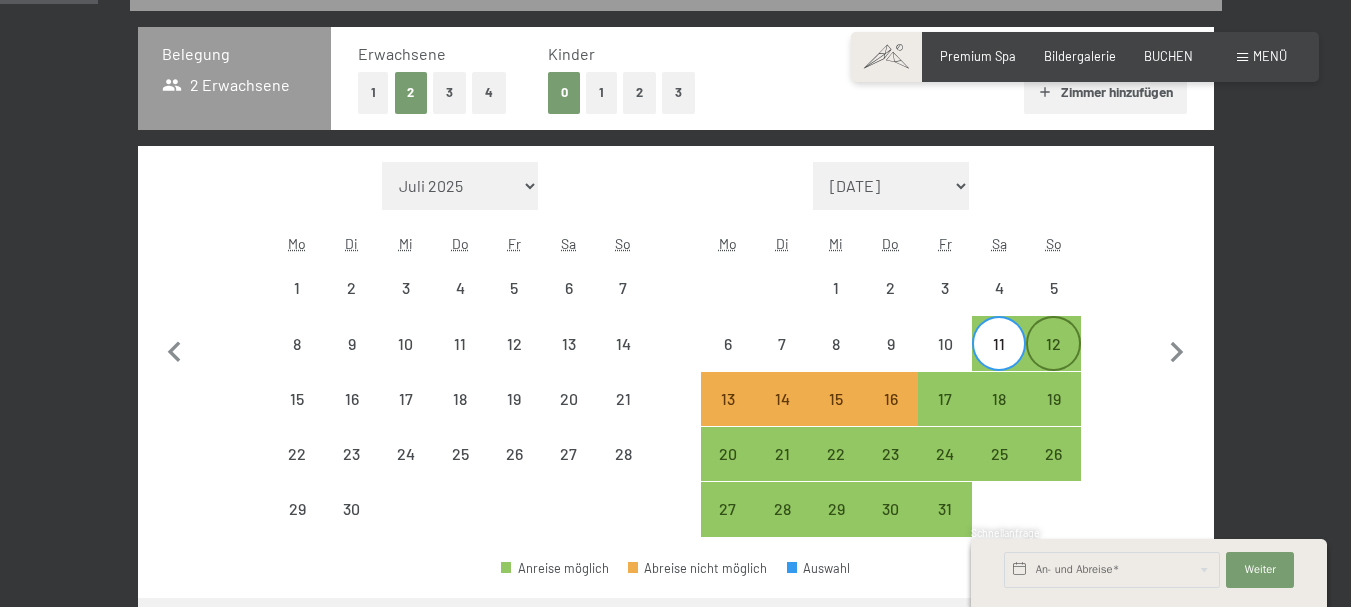 click on "12" at bounding box center [1053, 343] 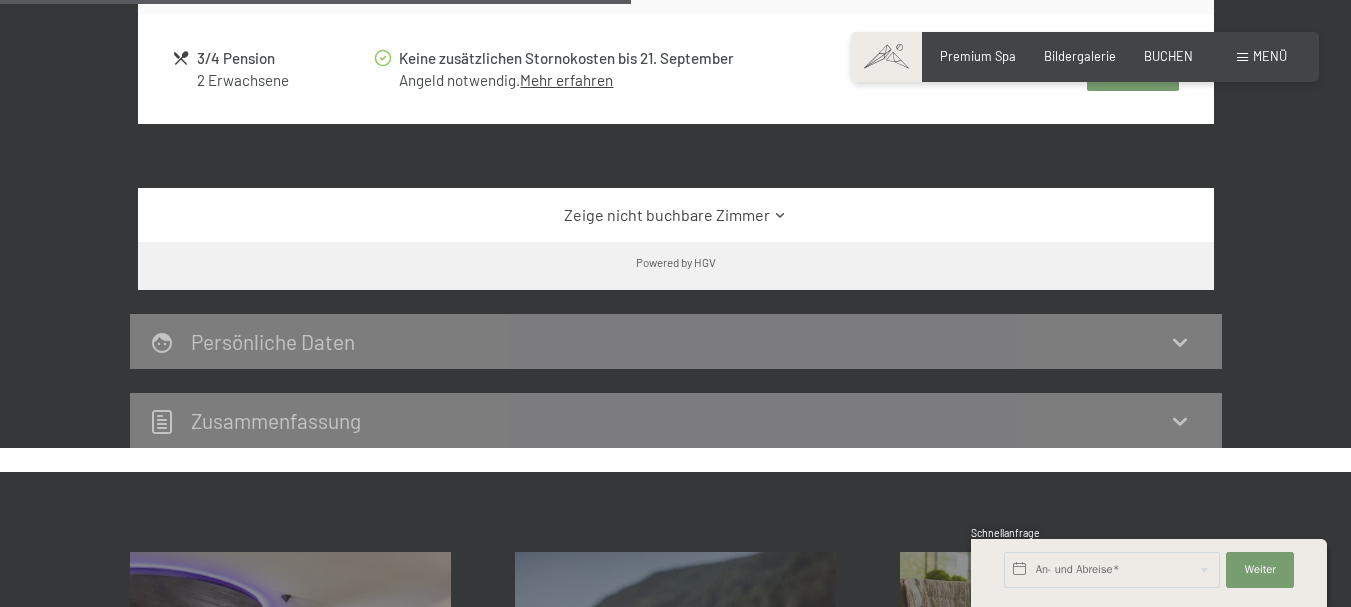 scroll, scrollTop: 1070, scrollLeft: 0, axis: vertical 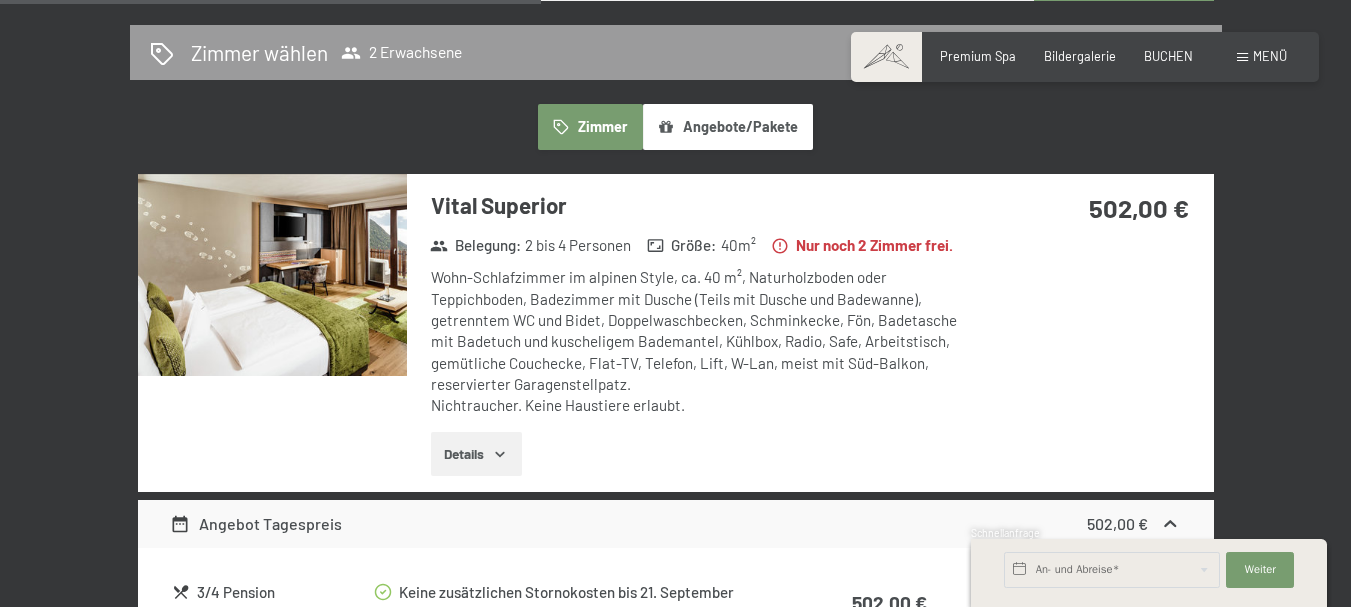 click on "Vital Superior Belegung : 2 bis 4 Personen Größe : 40  m² Nur noch 2 Zimmer frei. Wohn-Schlafzimmer im alpinen Style, ca. 40 m², Naturholzboden oder Teppichboden, Badezimmer mit Dusche (Teils mit Dusche und Badewanne), getrenntem WC und Bidet, Doppelwaschbecken, Schminkecke, Fön, Badetasche mit Badetuch und kuscheligem Bademantel, Kühlbox, Radio, Safe, Arbeitstisch, gemütliche Couchecke, Flat-TV, Telefon, Lift, W-Lan, meist mit Süd-Balkon, reservierter Garagenstellpatz. Nichtraucher. Keine Haustiere erlaubt. Details" at bounding box center [689, 333] 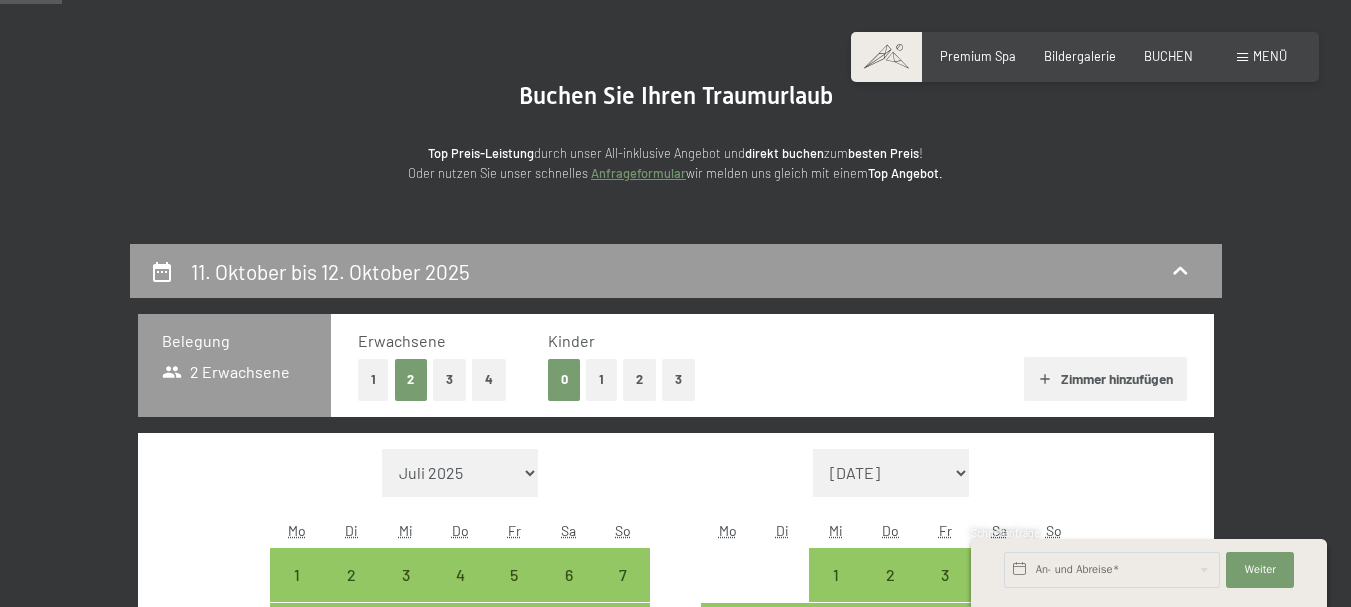 scroll, scrollTop: 132, scrollLeft: 0, axis: vertical 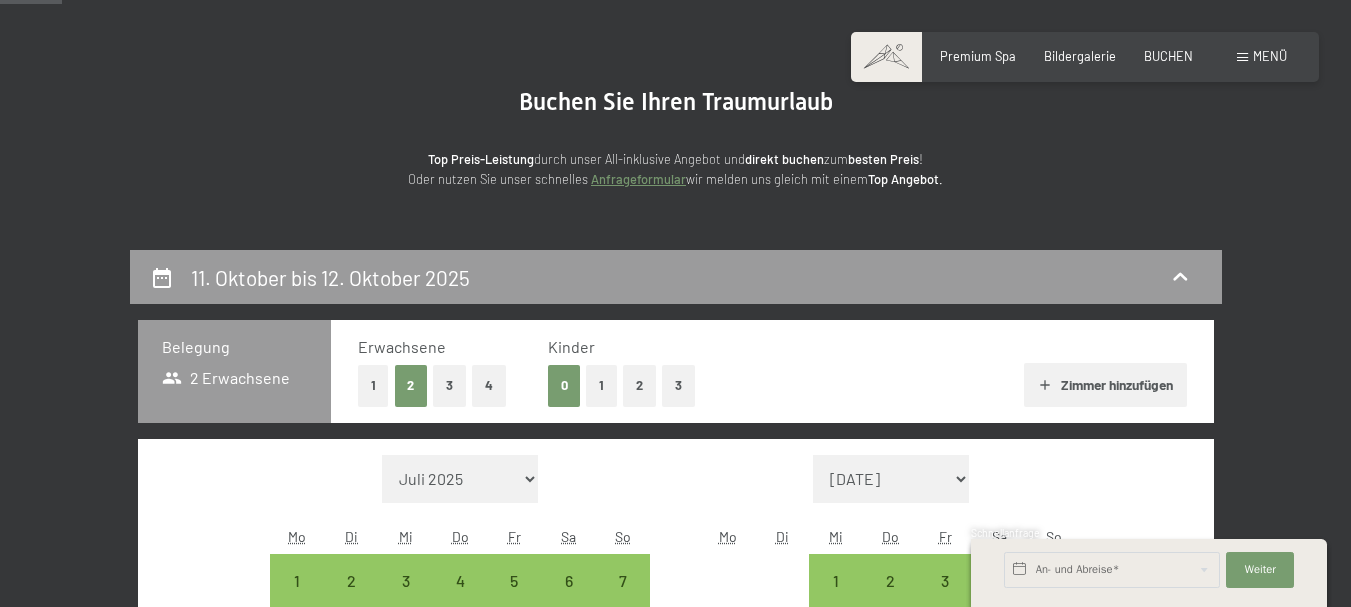 click on "Buchen           Anfragen                                     Premium Spa           Bildergalerie           BUCHEN           Menü                                                                    DE         IT         EN                Gutschein             Bildergalerie               Anfragen           Buchen                    DE         IT         EN                       Das Schwarzenstein           Neuheiten im Schwarzenstein         Ihre Gastgeber         Premium Spa         Gourmet         Aktiv         Wochenprogramm         Bilder             Family         GoGreen         Belvita         Bildergalerie                     Wohnen & Preise           Inklusivleistungen         Zimmer & Preise         Liste             Angebote         Liste             Familienpreise         Spa Anwendungen         Treuebonus         Anfrage         Buchung         AGBs - Info         Gutschein         Geschenksidee         App. Luxegg                     Umgebung" at bounding box center (1085, 57) 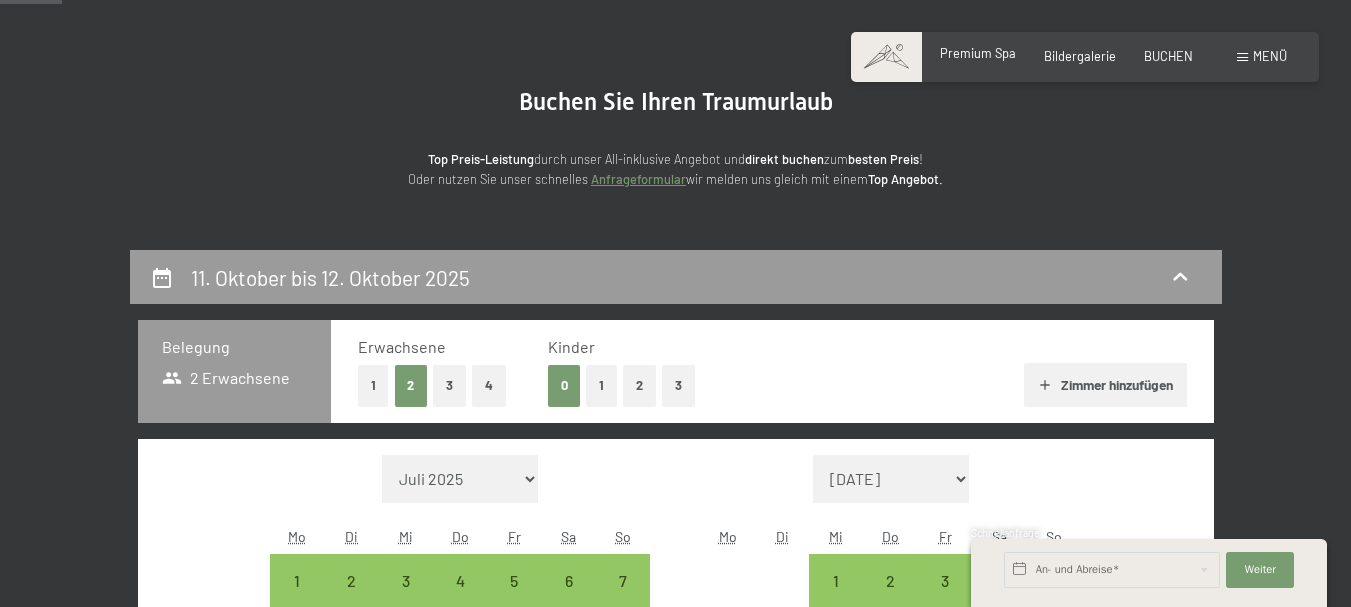 click on "Premium Spa" at bounding box center [978, 53] 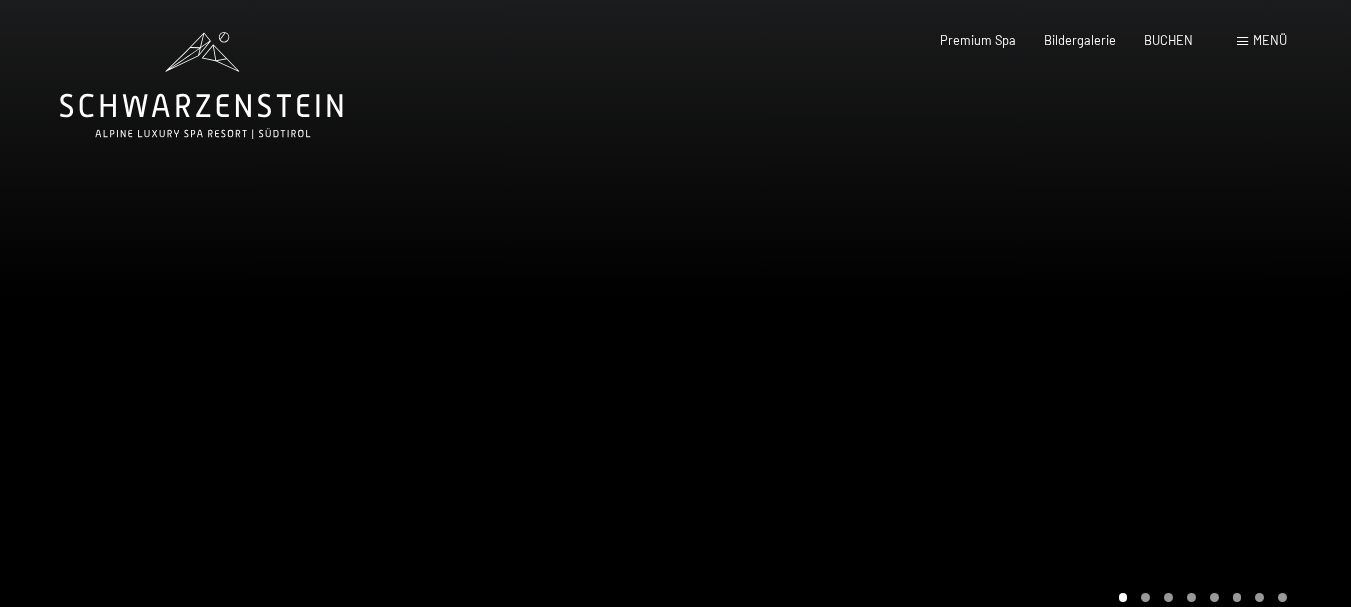 scroll, scrollTop: 0, scrollLeft: 0, axis: both 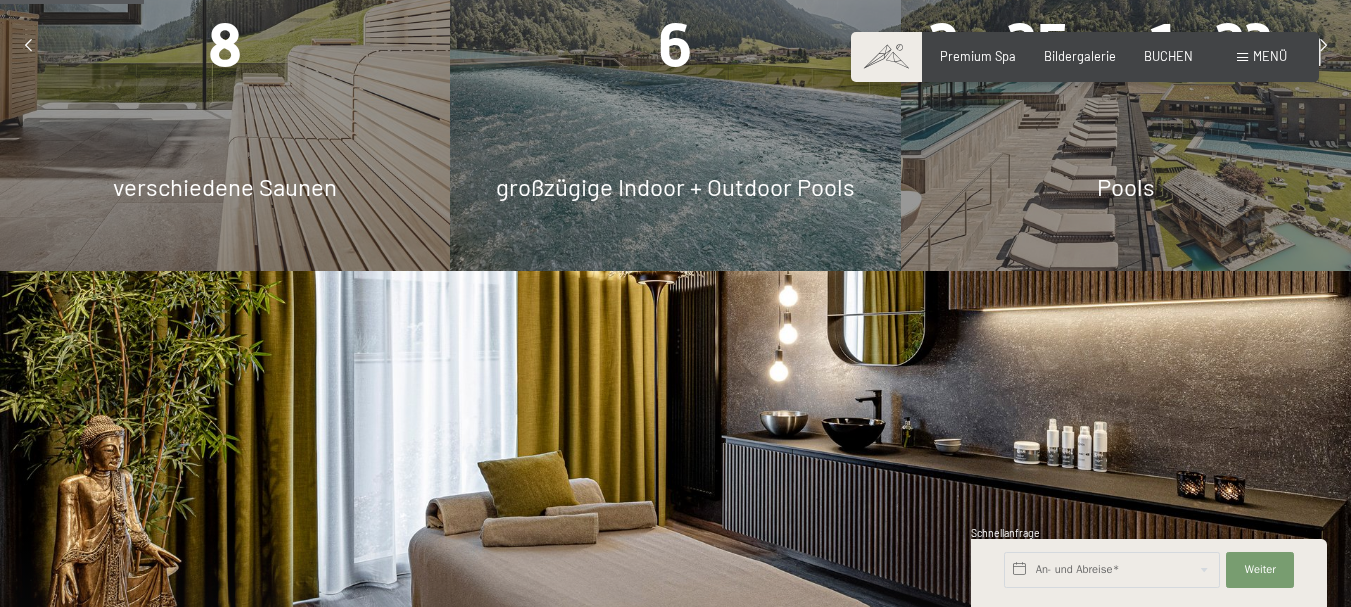 drag, startPoint x: 1356, startPoint y: 23, endPoint x: 1358, endPoint y: 91, distance: 68.0294 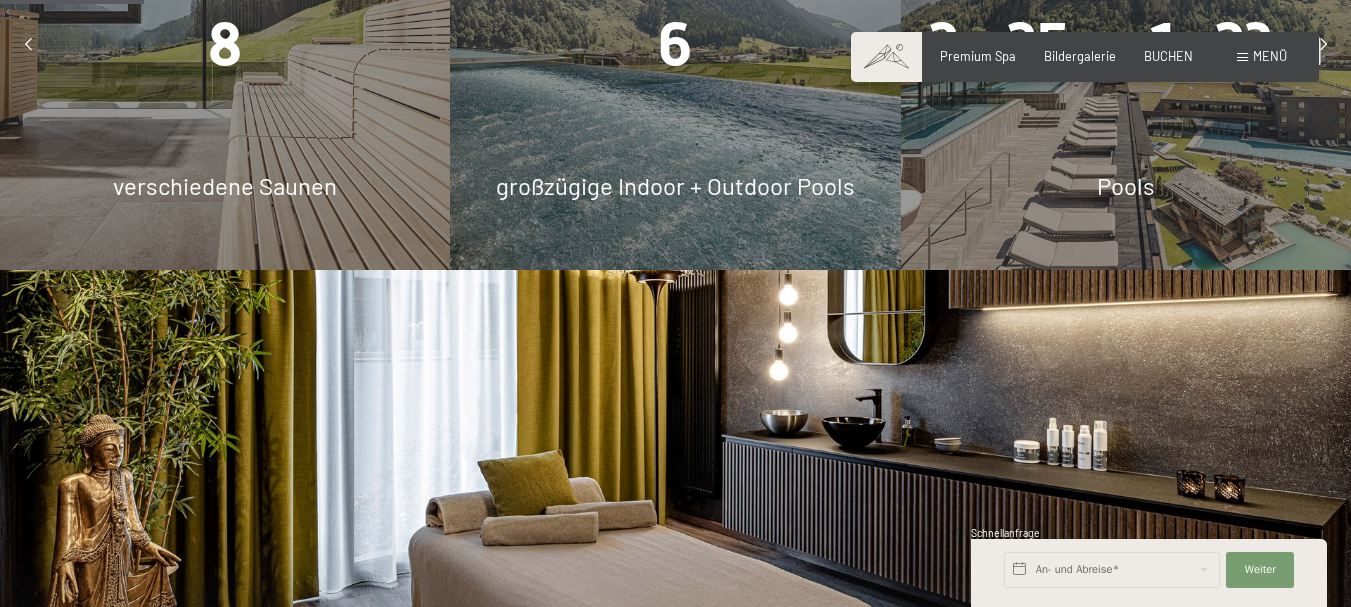 click on "Buchen           Anfragen                                     Premium Spa           Bildergalerie           BUCHEN           Menü                                                                    DE         IT         EN                Gutschein             Bildergalerie               Anfragen           Buchen                    DE         IT         EN                       Das Schwarzenstein           Neuheiten im Schwarzenstein         Ihre Gastgeber         Premium Spa         Gourmet         Aktiv         Wochenprogramm         Bilder             Family         GoGreen         Belvita         Bildergalerie                     Wohnen & Preise           Inklusivleistungen         Zimmer & Preise         Liste             Angebote         Liste             Familienpreise         Spa Anwendungen         Treuebonus         Anfrage         Buchung         AGBs - Info         Gutschein         Geschenksidee         App. Luxegg" at bounding box center [675, 4700] 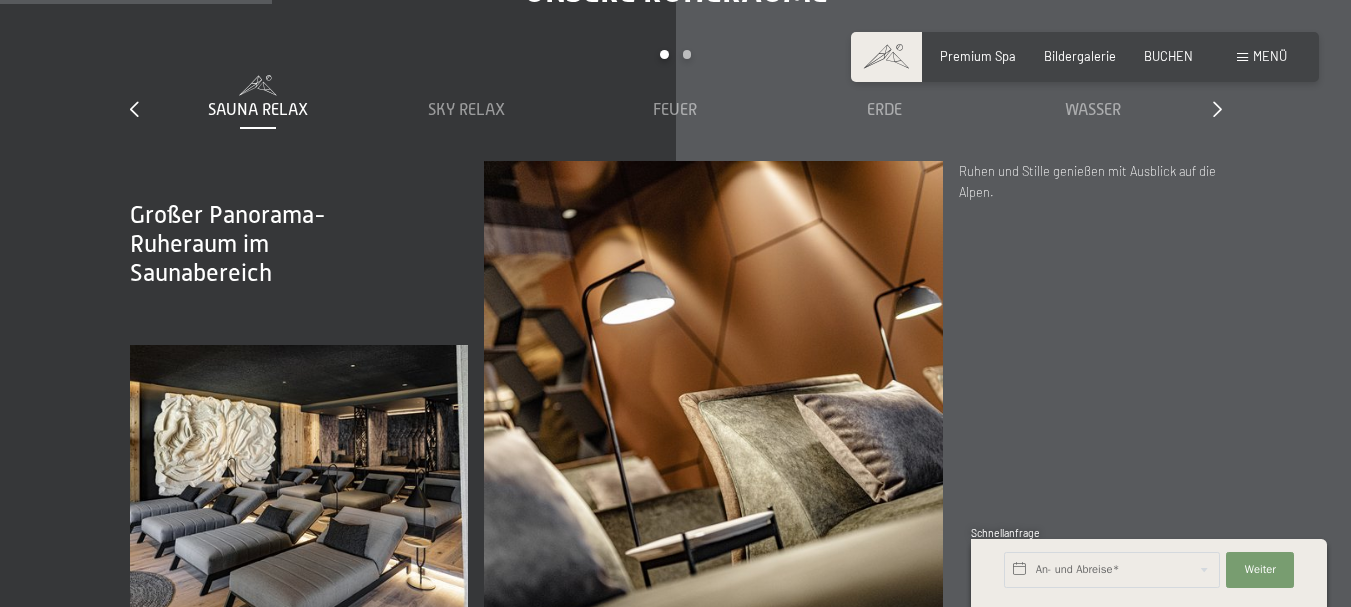 scroll, scrollTop: 2093, scrollLeft: 0, axis: vertical 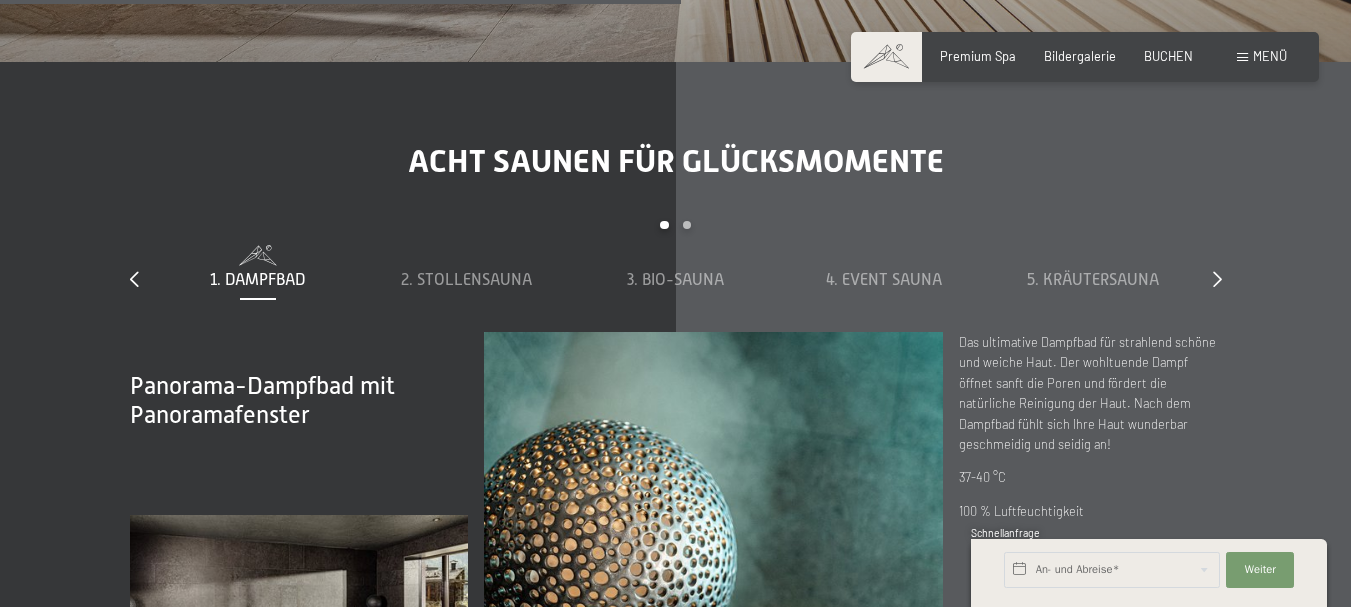 click on "Buchen           Anfragen                                     Premium Spa           Bildergalerie           BUCHEN           Menü                                                                    DE         IT         EN                Gutschein             Bildergalerie               Anfragen           Buchen                    DE         IT         EN                       Das Schwarzenstein           Neuheiten im Schwarzenstein         Ihre Gastgeber         Premium Spa         Gourmet         Aktiv         Wochenprogramm         Bilder             Family         GoGreen         Belvita         Bildergalerie                     Wohnen & Preise           Inklusivleistungen         Zimmer & Preise         Liste             Angebote         Liste             Familienpreise         Spa Anwendungen         Treuebonus         Anfrage         Buchung         AGBs - Info         Gutschein         Geschenksidee         App. [GEOGRAPHIC_DATA]" at bounding box center (1085, 57) 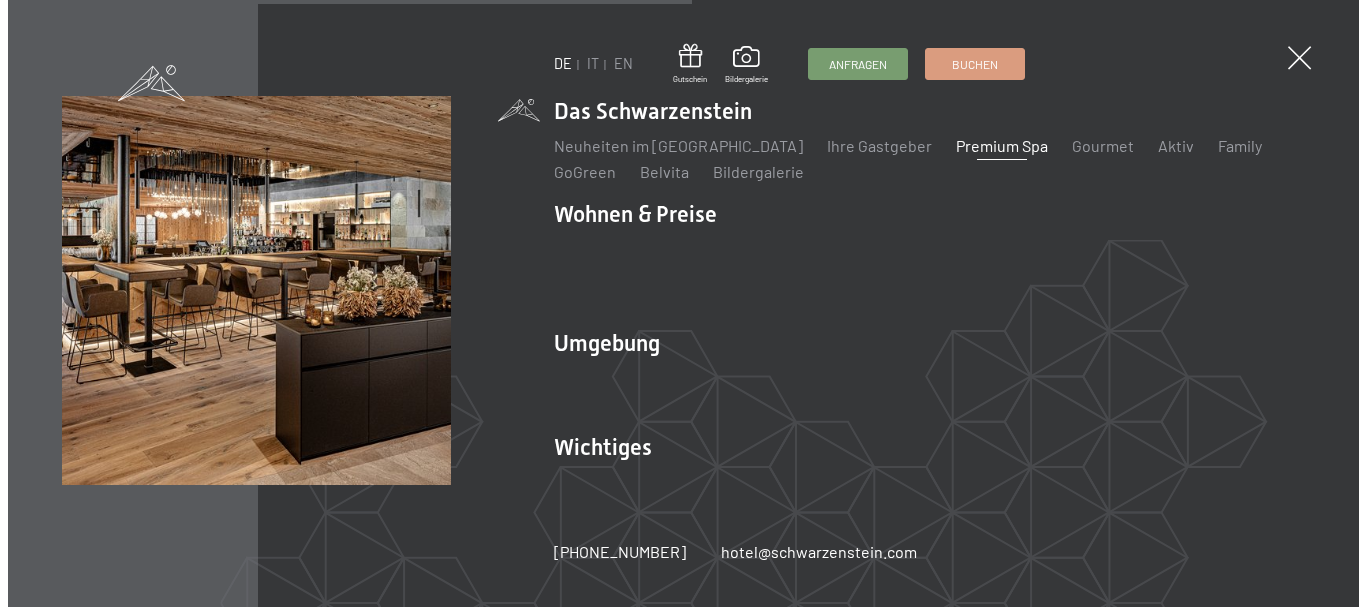 scroll, scrollTop: 4980, scrollLeft: 0, axis: vertical 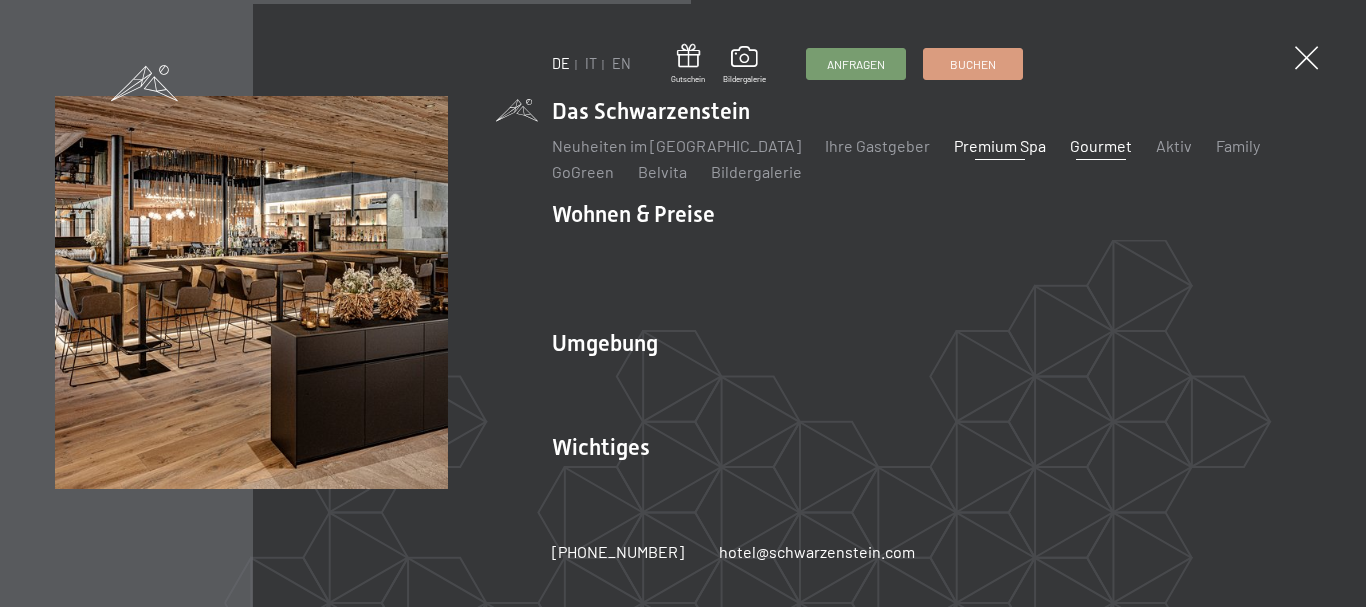 click on "Gourmet" at bounding box center (1101, 145) 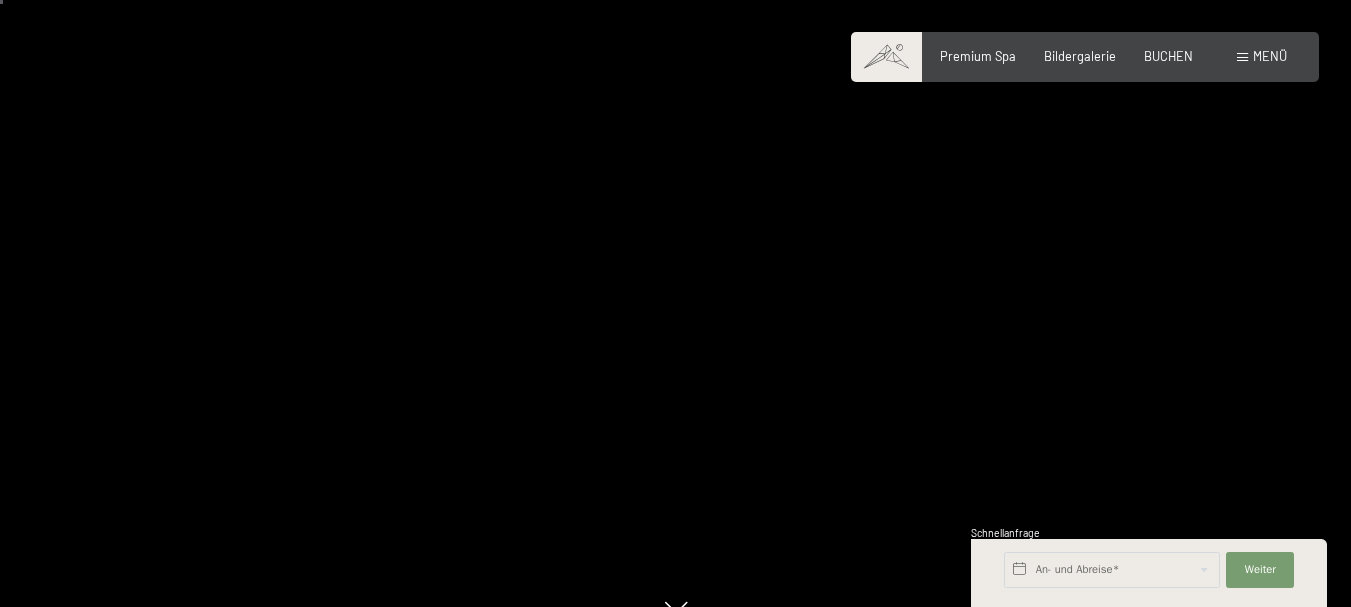 scroll, scrollTop: 12, scrollLeft: 0, axis: vertical 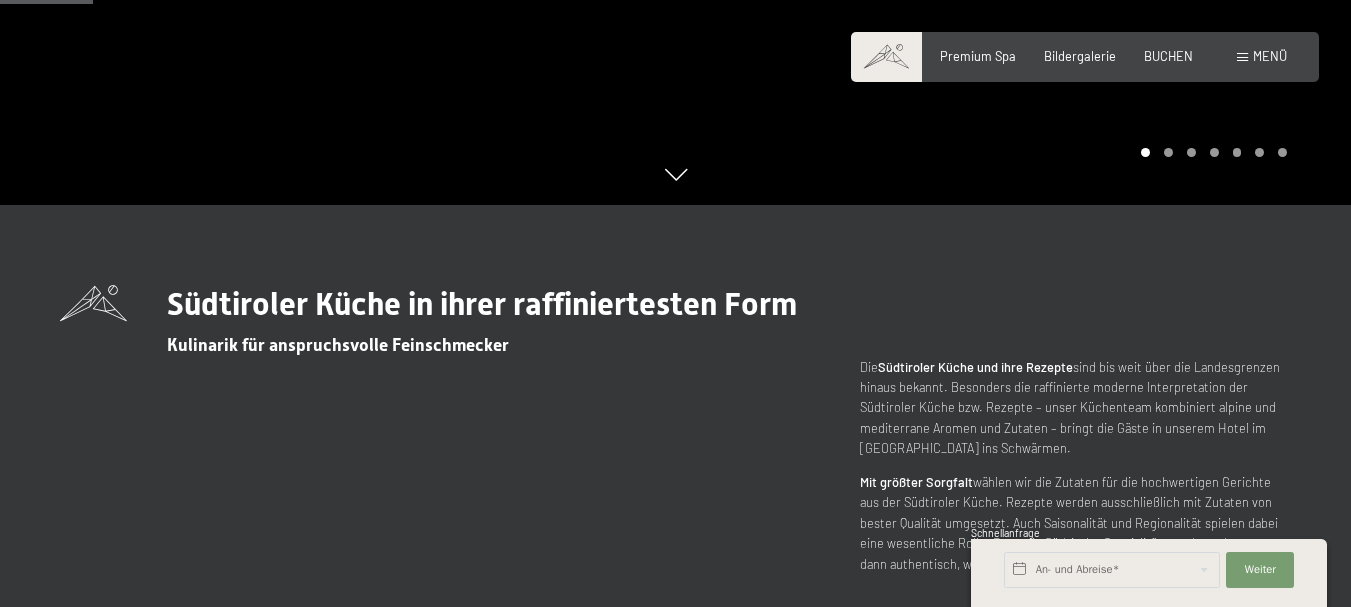 drag, startPoint x: 0, startPoint y: 0, endPoint x: 1363, endPoint y: 80, distance: 1365.3457 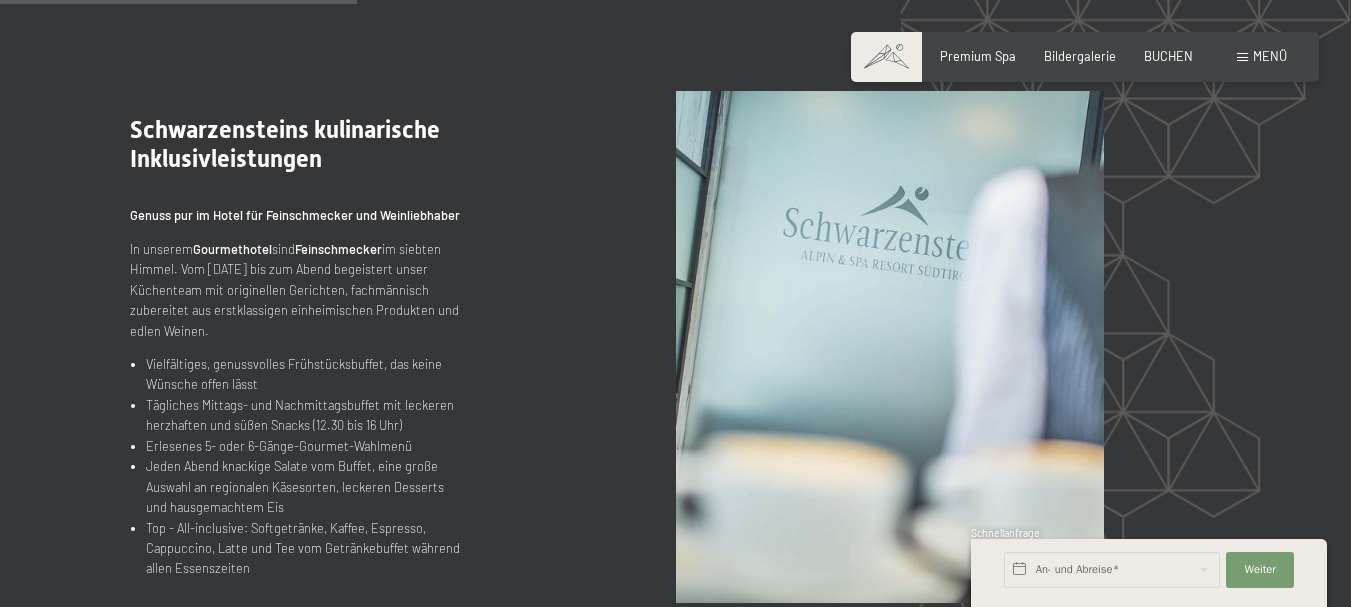 scroll, scrollTop: 1768, scrollLeft: 0, axis: vertical 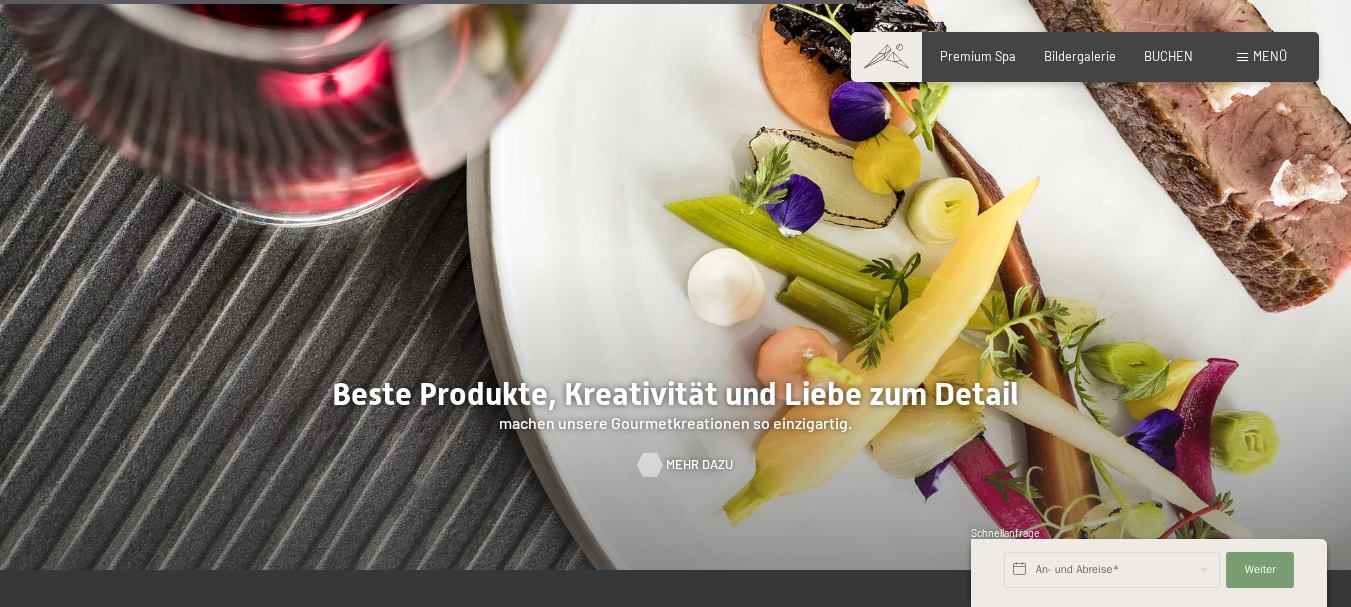 click on "Mehr dazu" at bounding box center (699, 465) 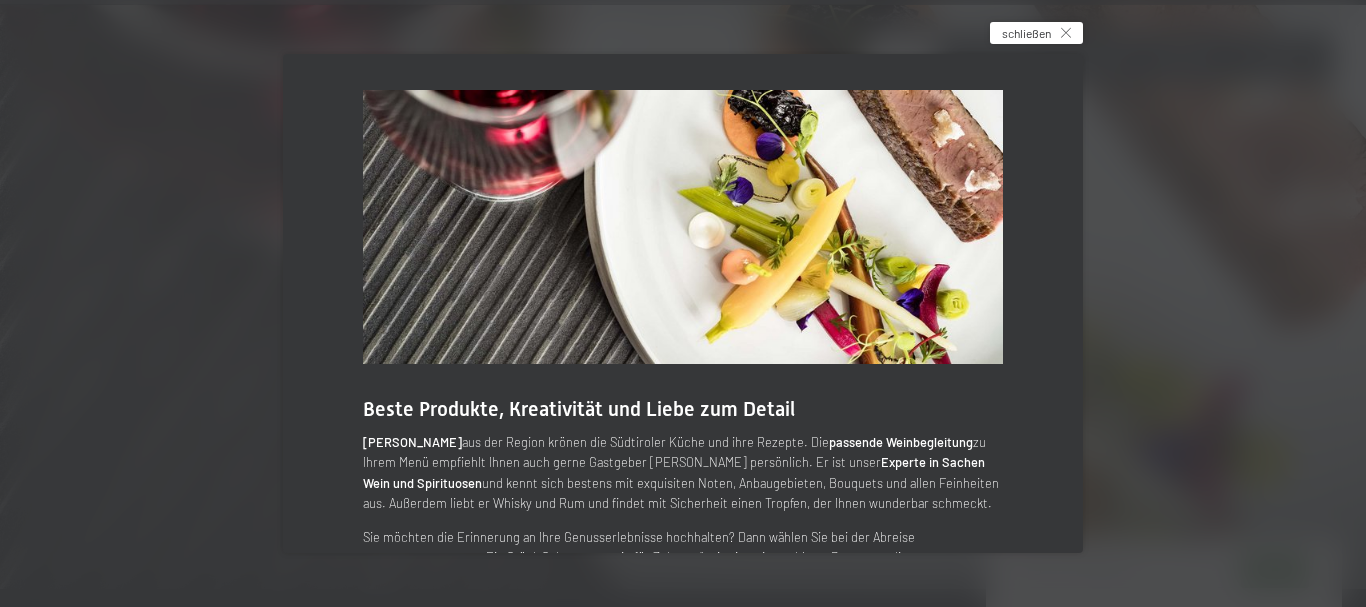 click at bounding box center (1066, 33) 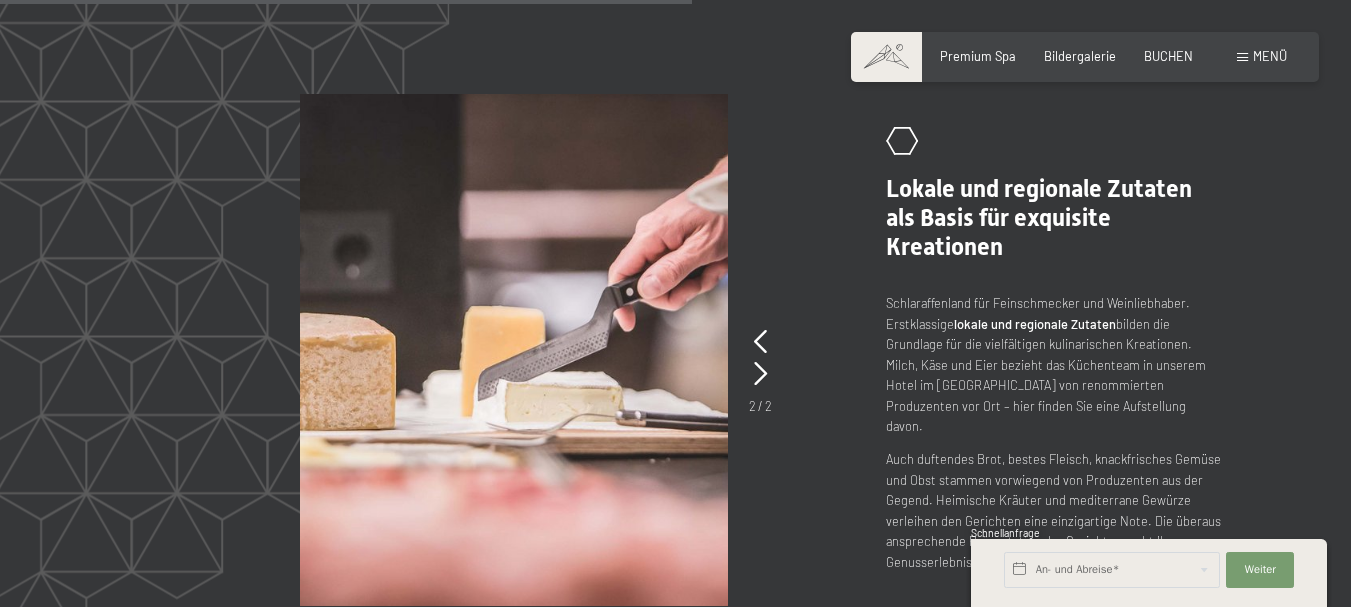 scroll, scrollTop: 3045, scrollLeft: 0, axis: vertical 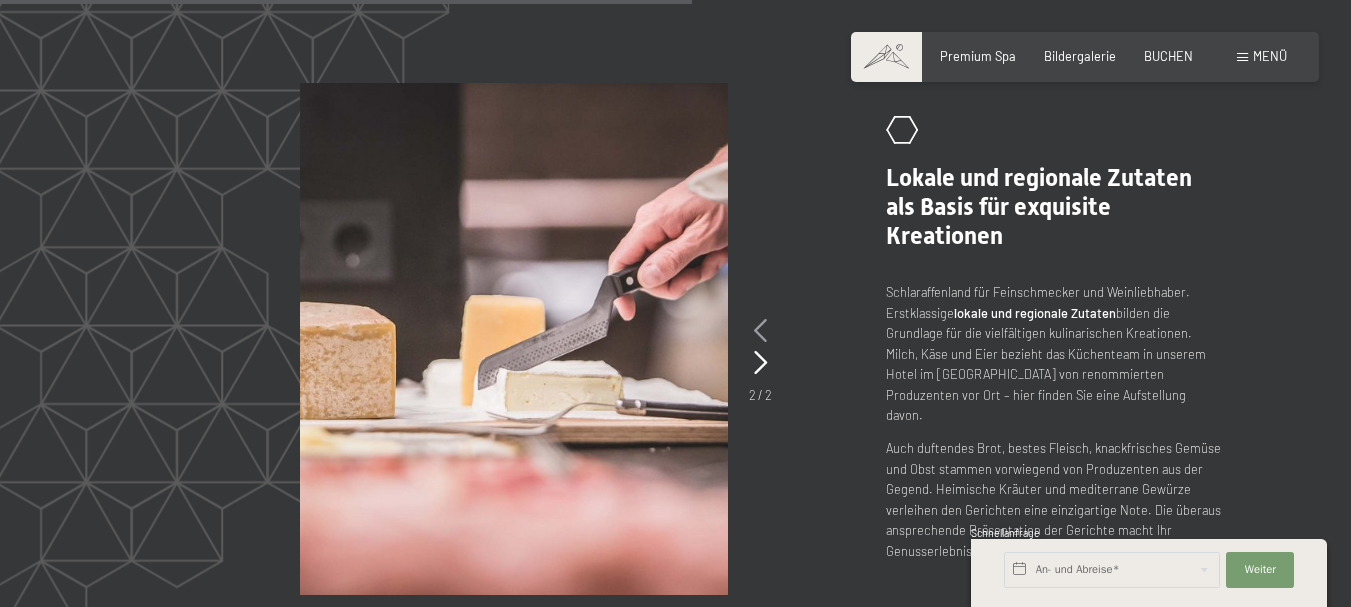 click at bounding box center [760, 331] 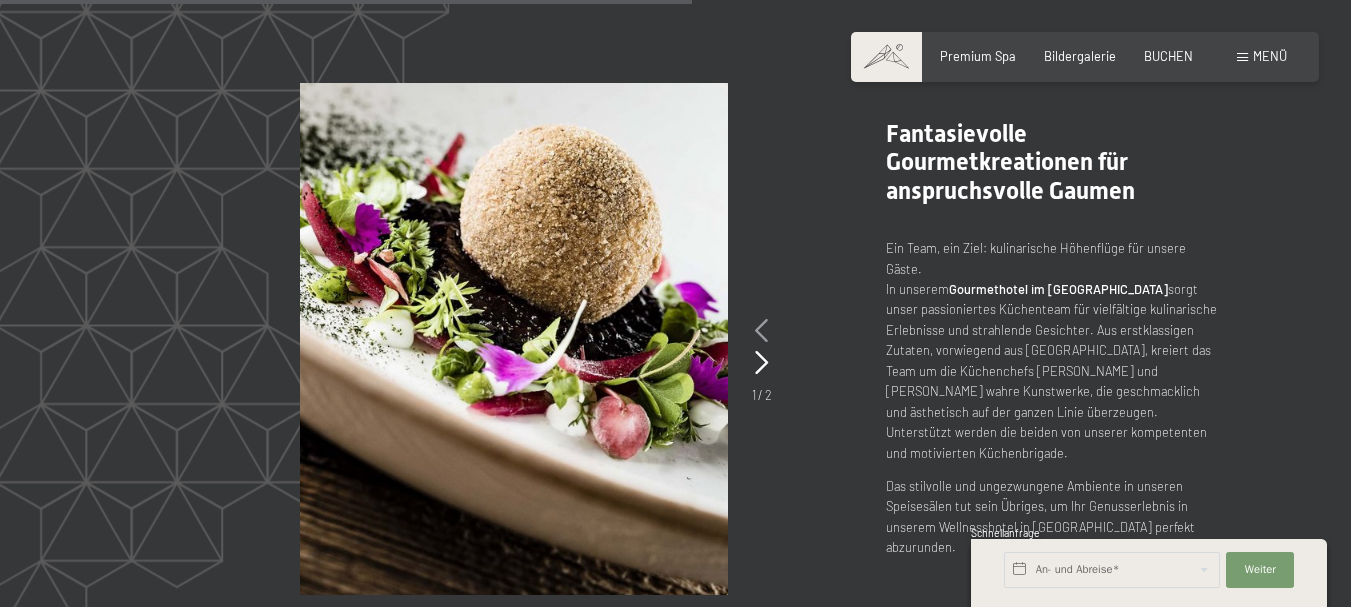 click at bounding box center [761, 331] 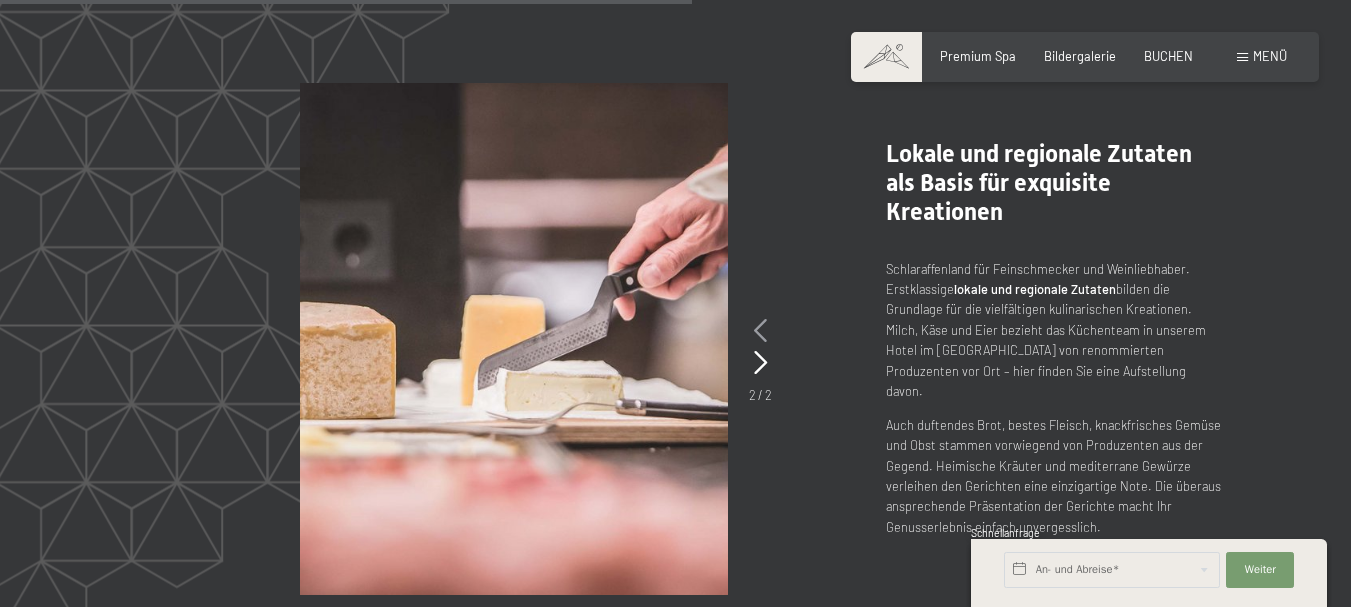 click at bounding box center [760, 331] 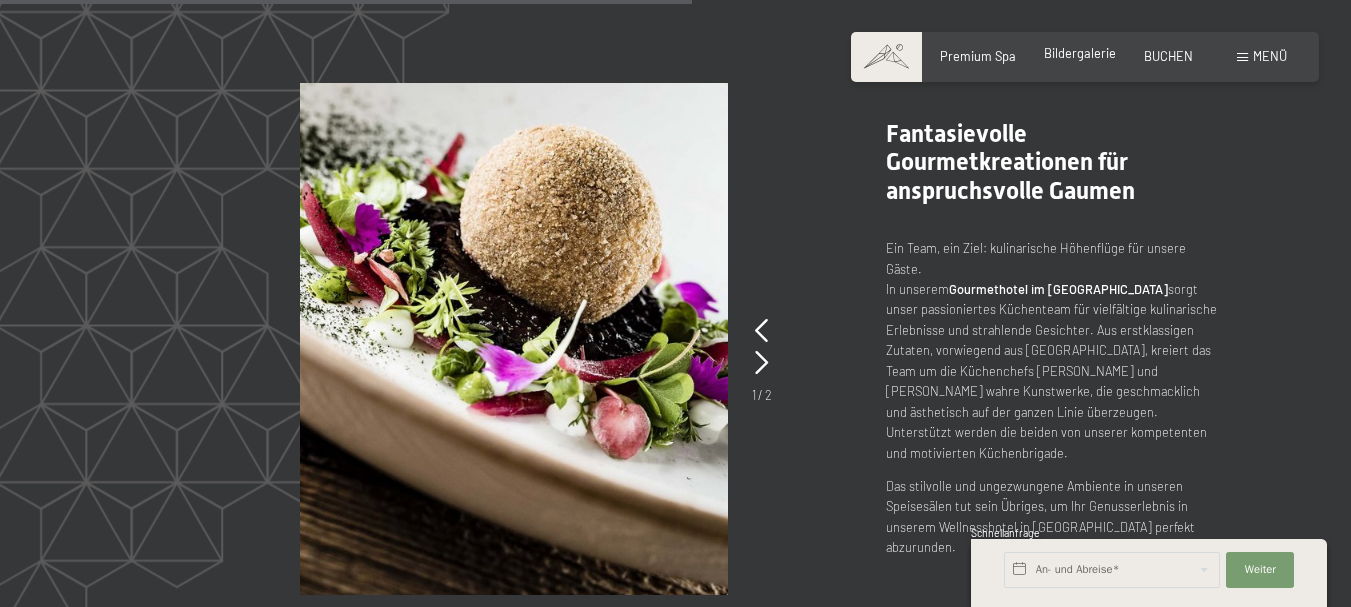 click on "Bildergalerie" at bounding box center (1080, 54) 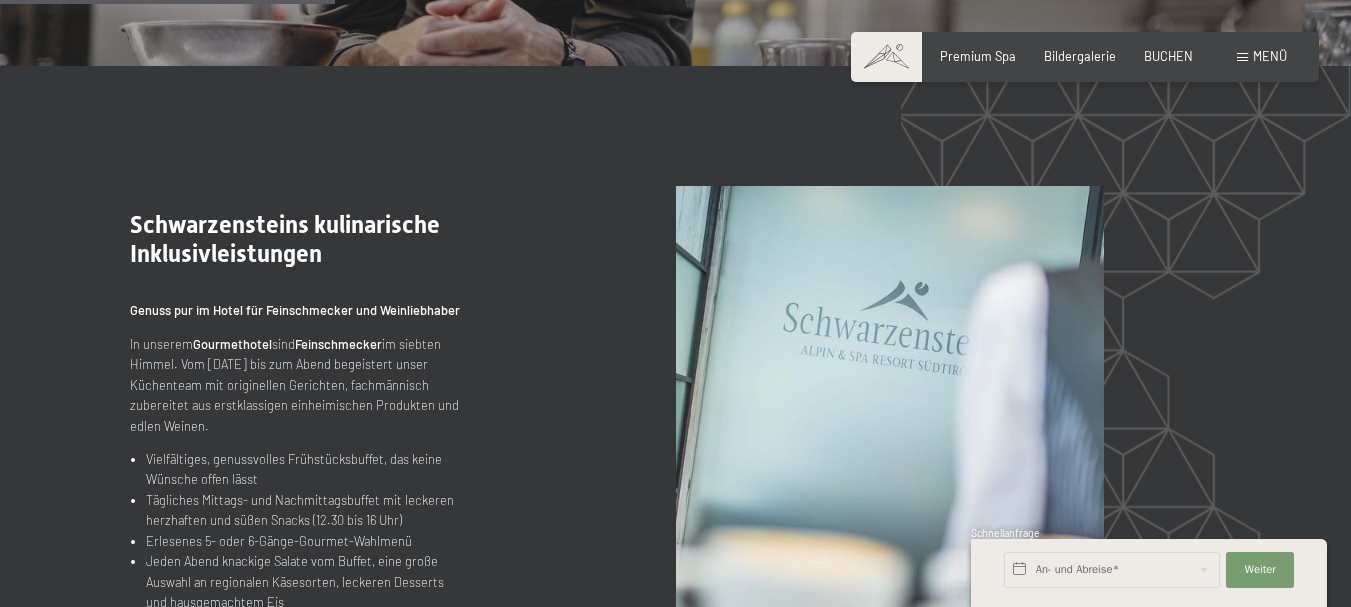 scroll, scrollTop: 1359, scrollLeft: 0, axis: vertical 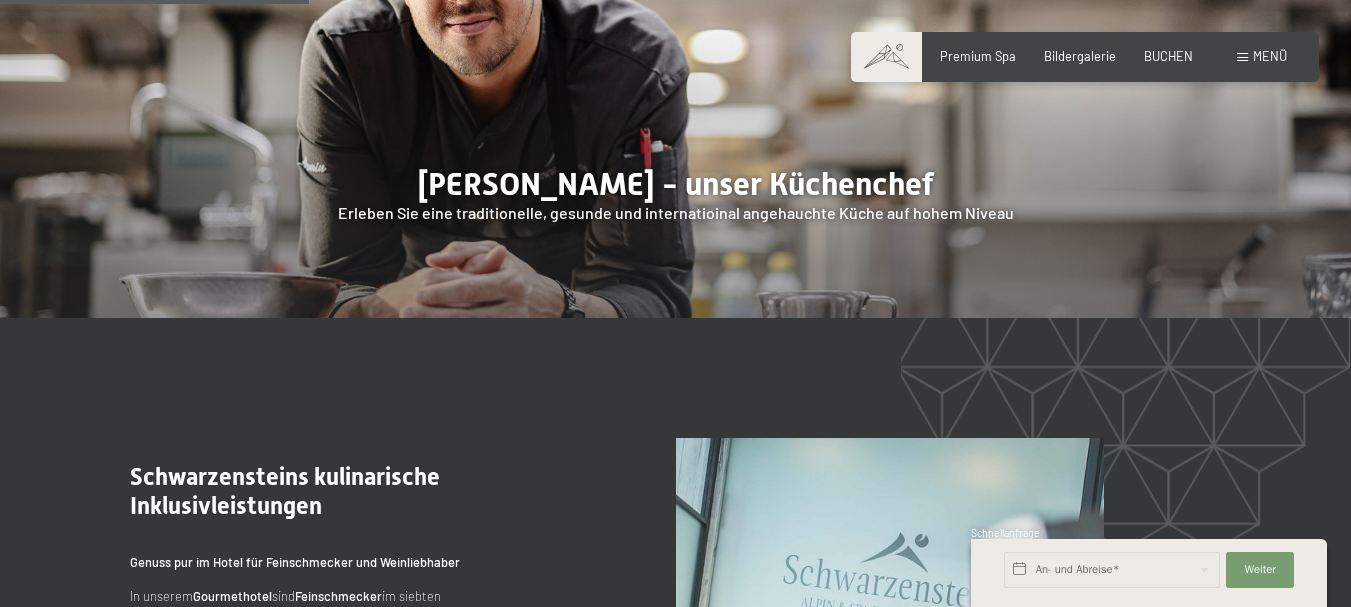 drag, startPoint x: 1350, startPoint y: 149, endPoint x: 1356, endPoint y: 131, distance: 18.973665 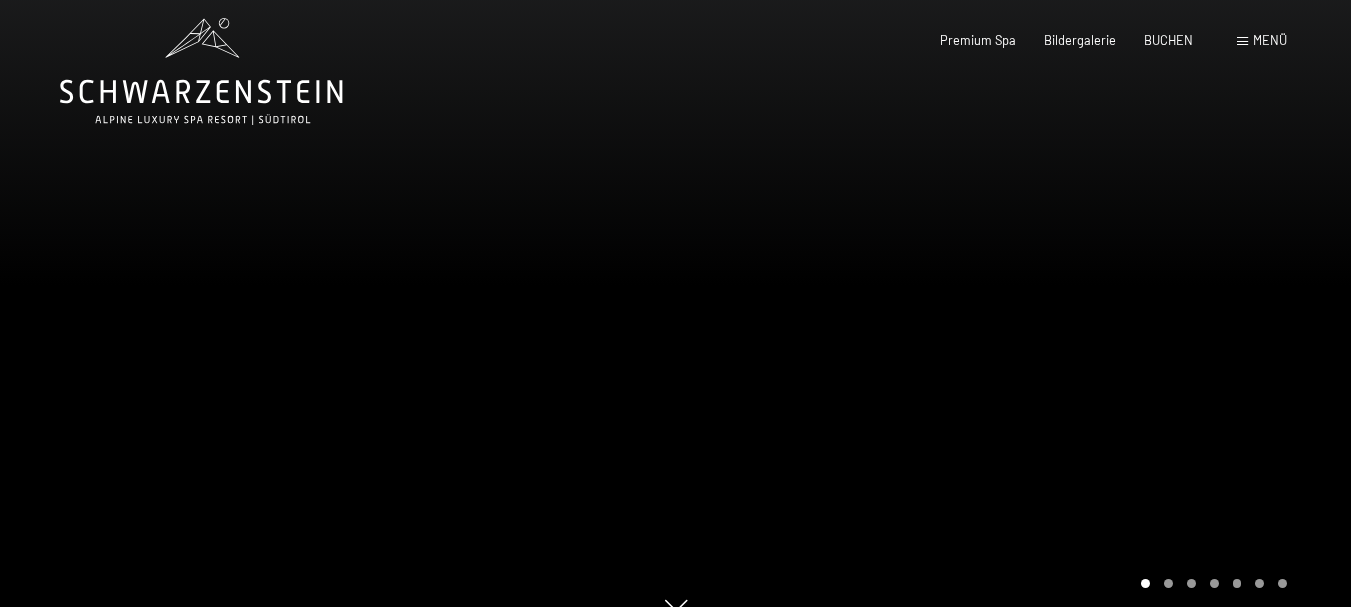 scroll, scrollTop: 0, scrollLeft: 0, axis: both 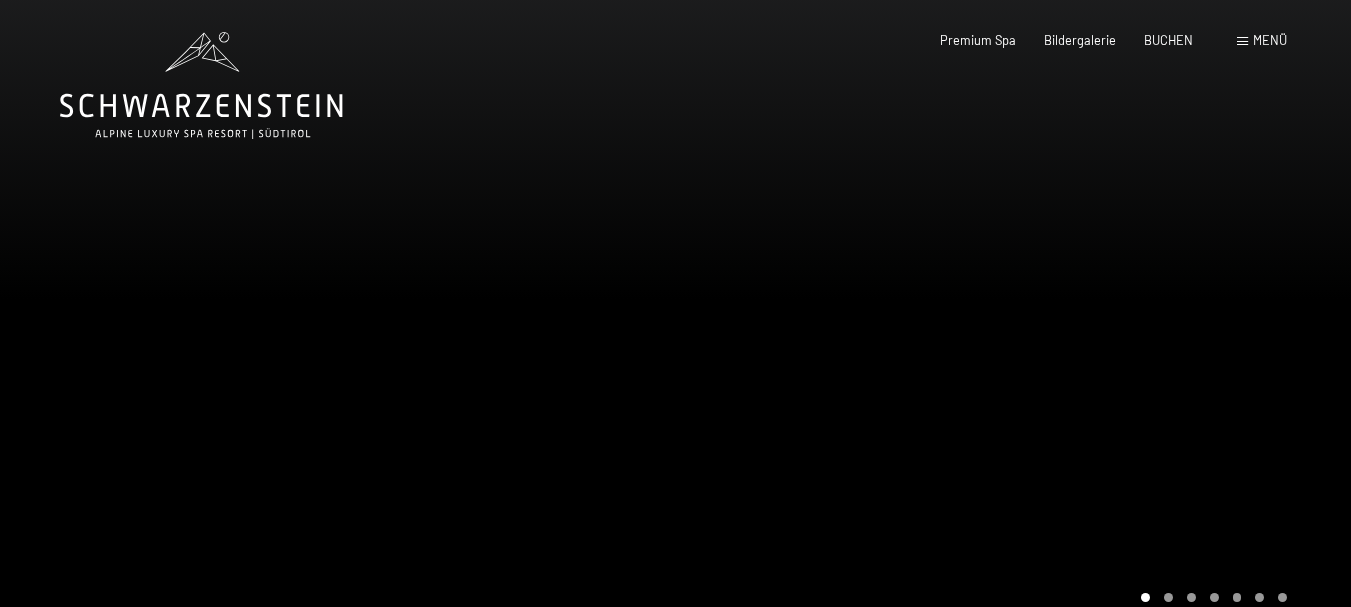 click at bounding box center (1014, 325) 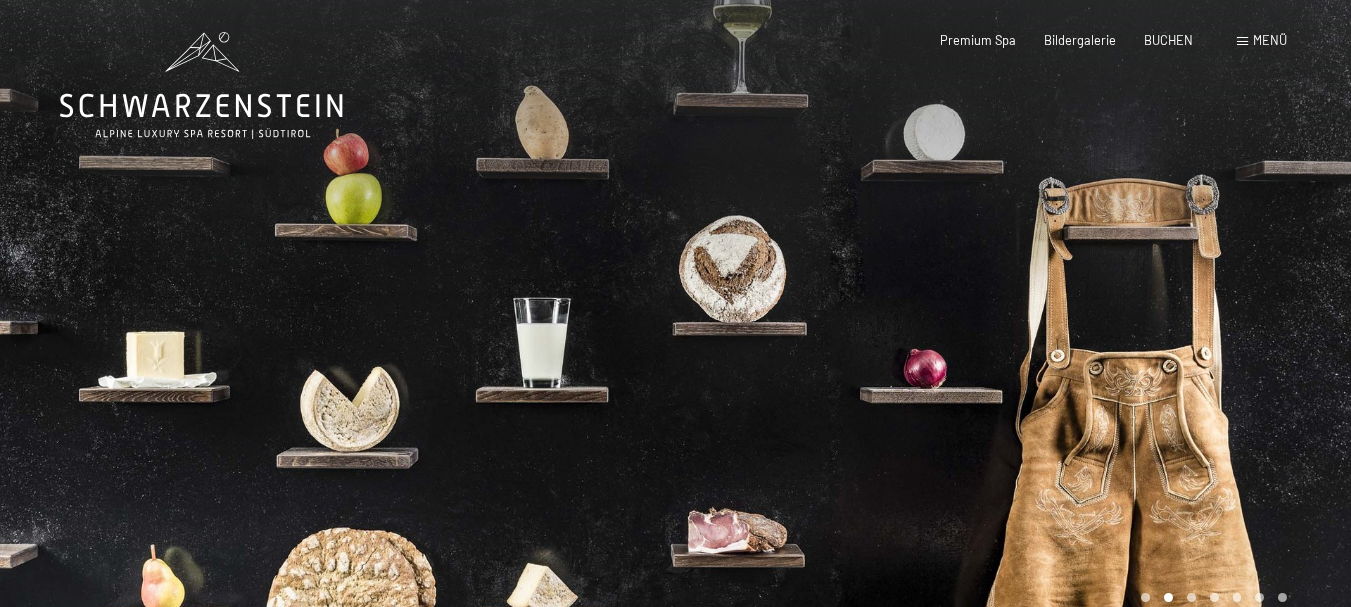 click 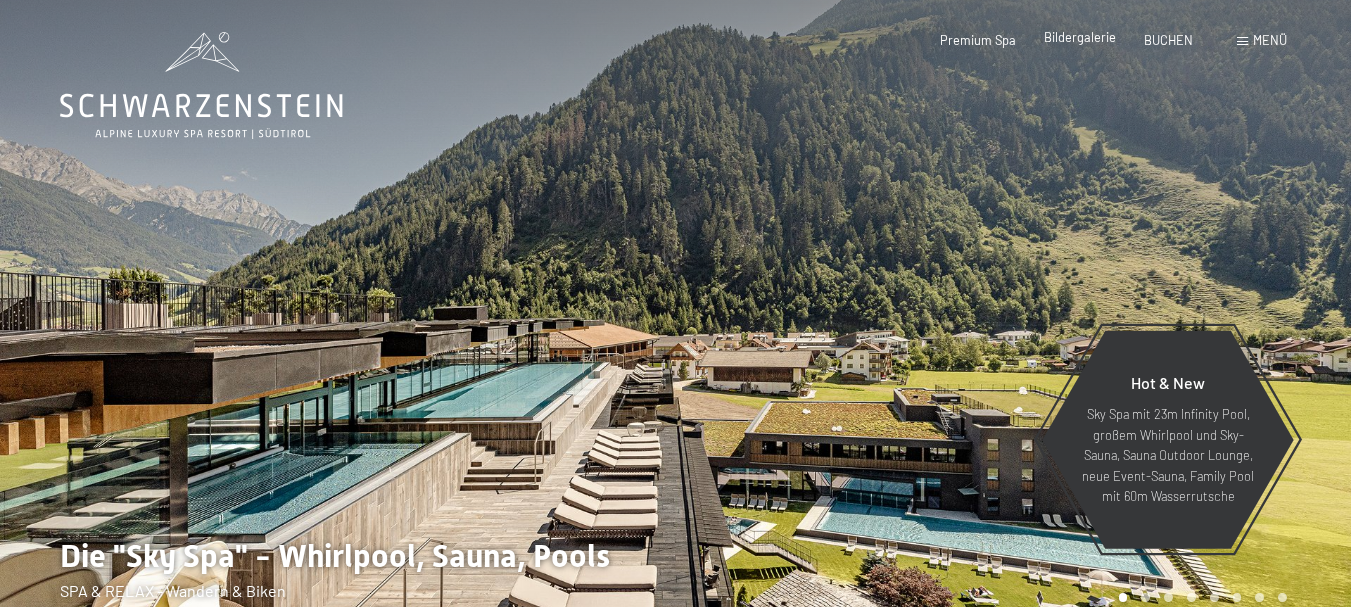 scroll, scrollTop: 0, scrollLeft: 0, axis: both 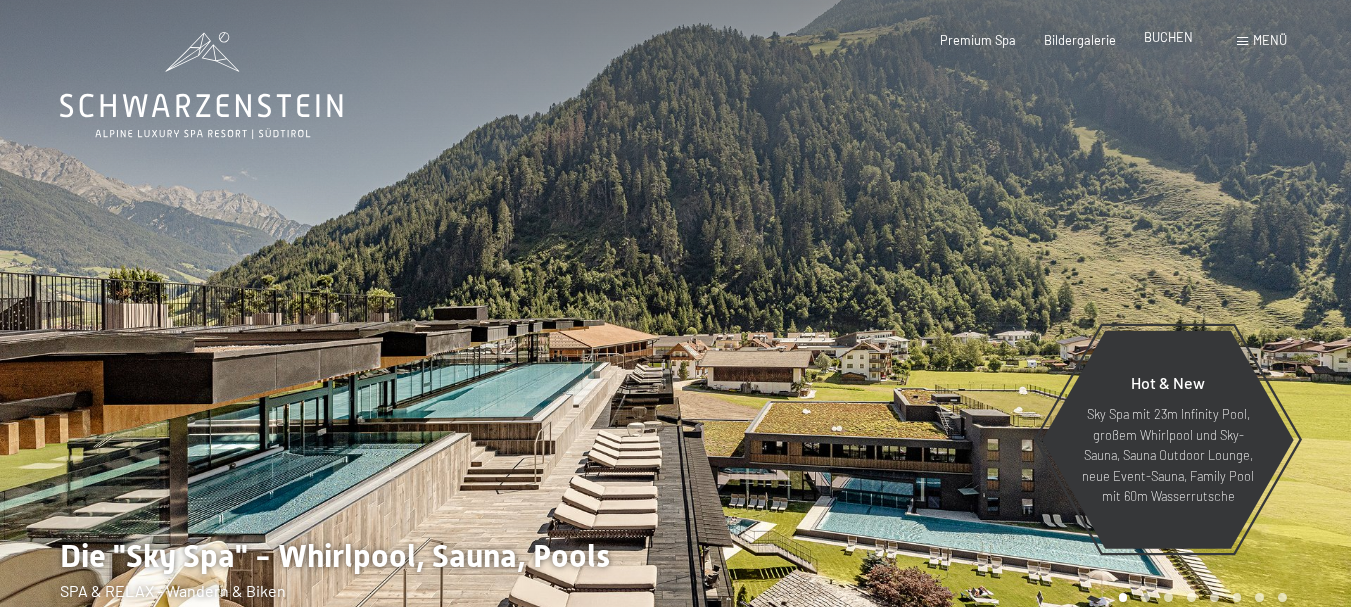 click on "BUCHEN" at bounding box center (1168, 37) 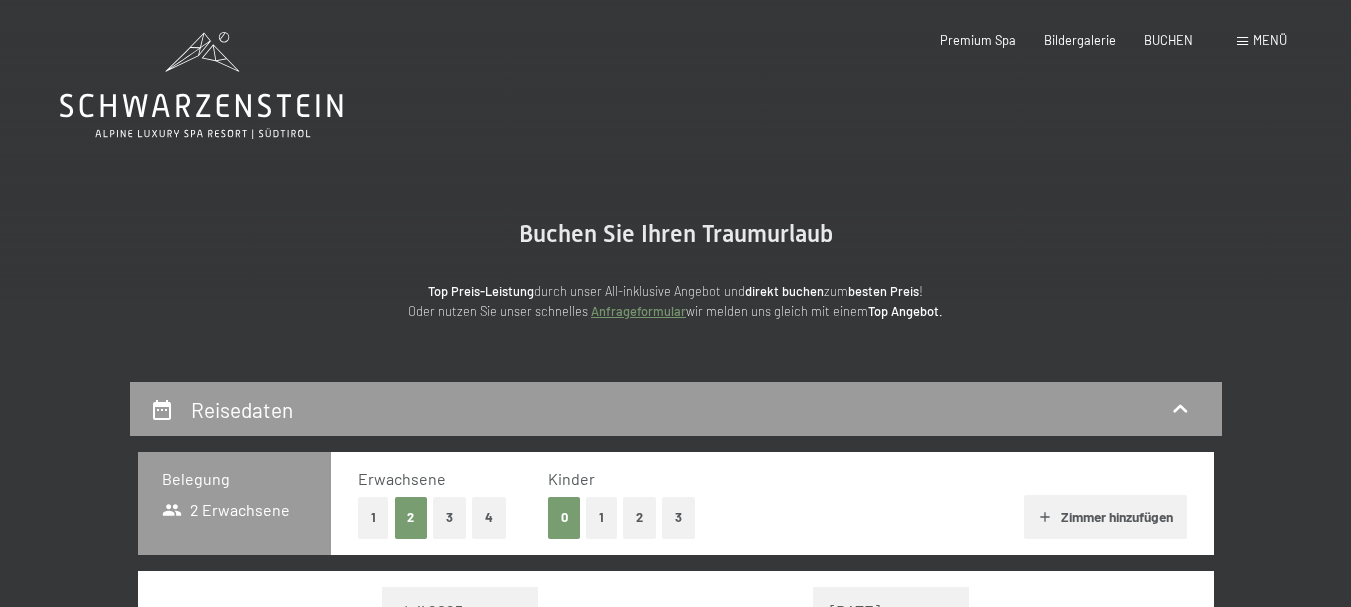 scroll, scrollTop: 0, scrollLeft: 0, axis: both 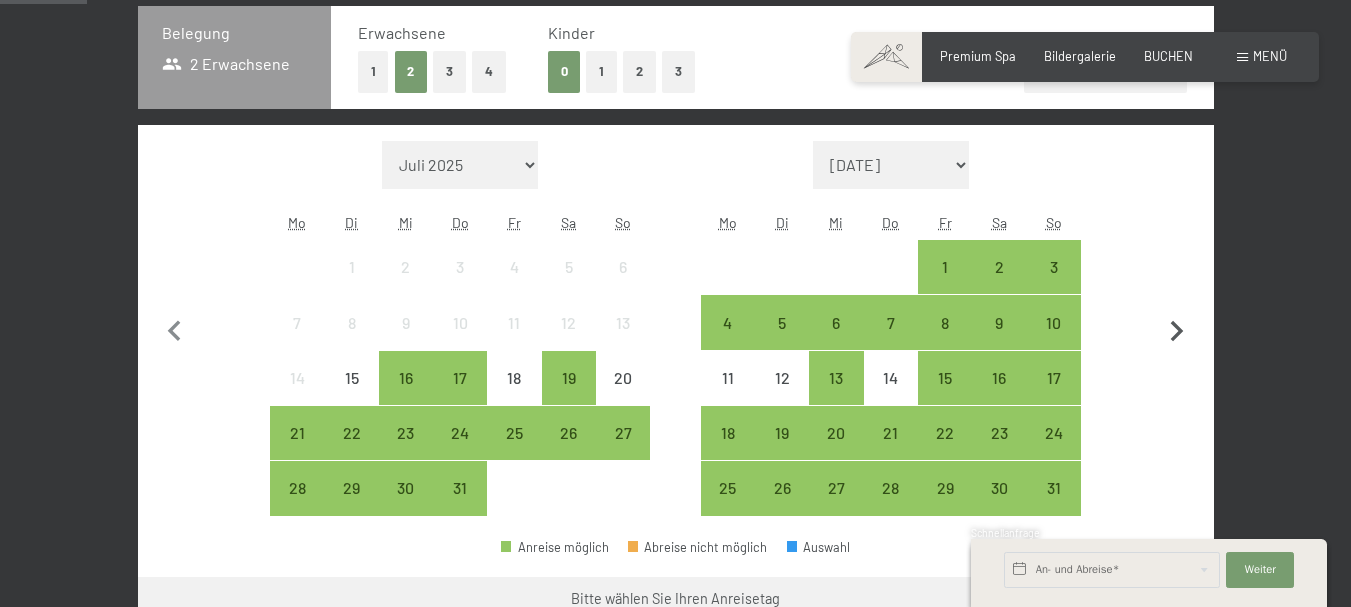 click 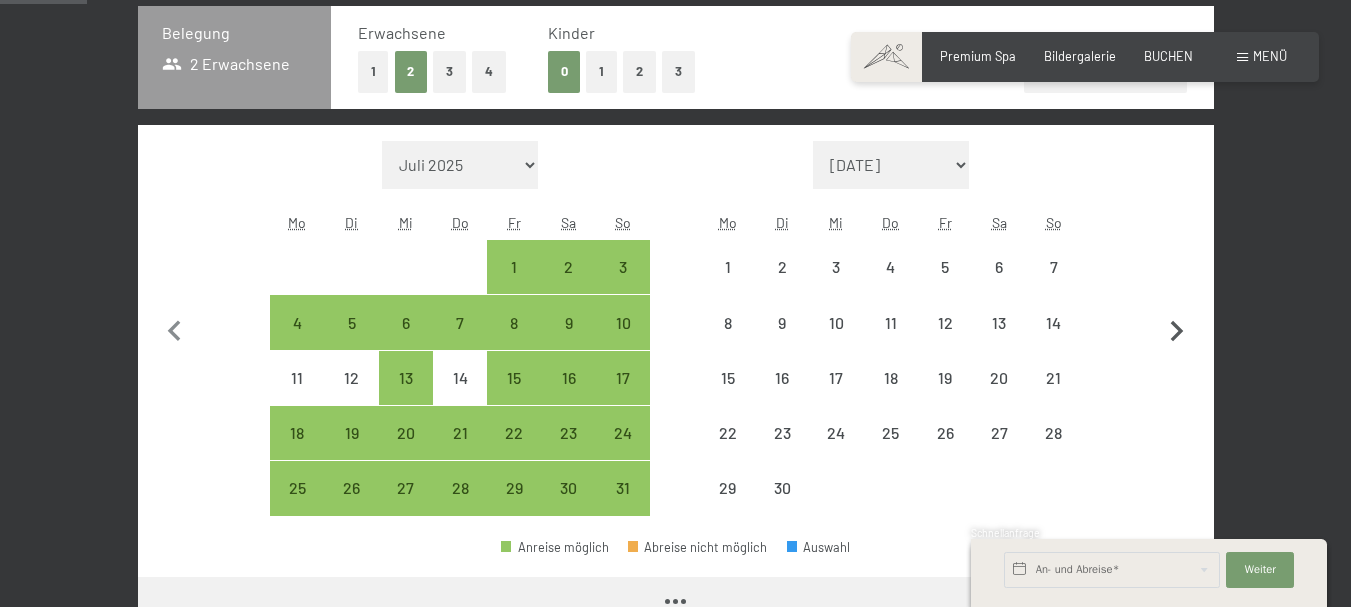 click 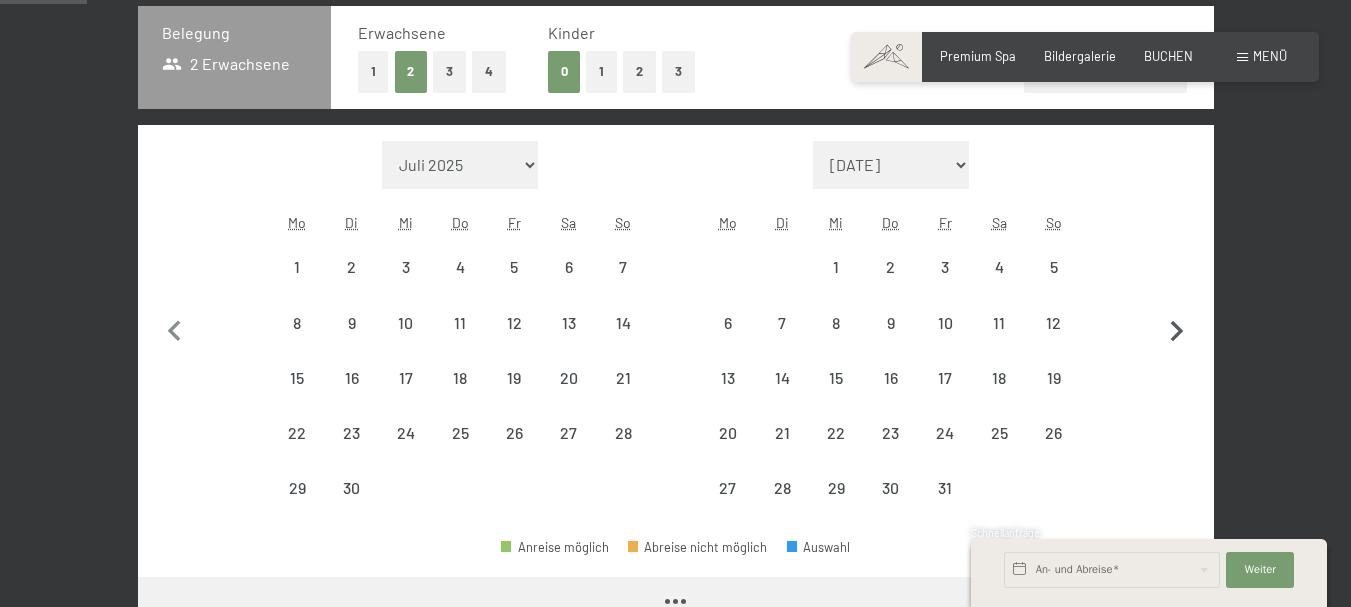 select on "[DATE]" 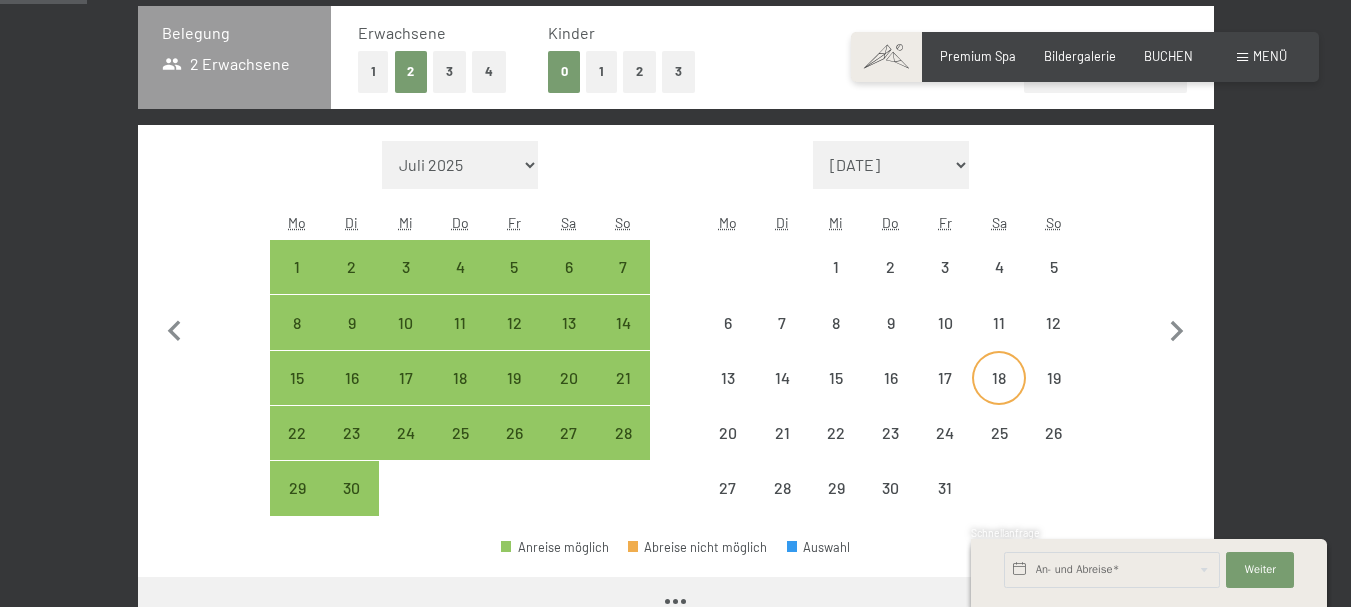 select on "[DATE]" 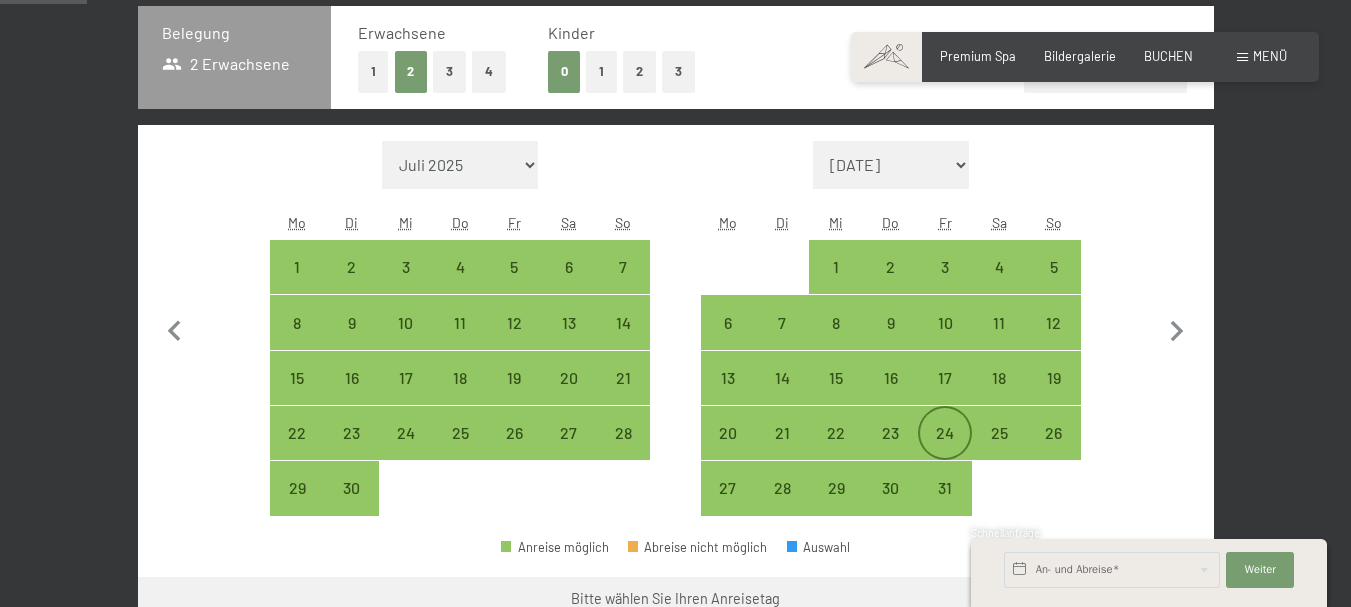 click on "24" at bounding box center [945, 450] 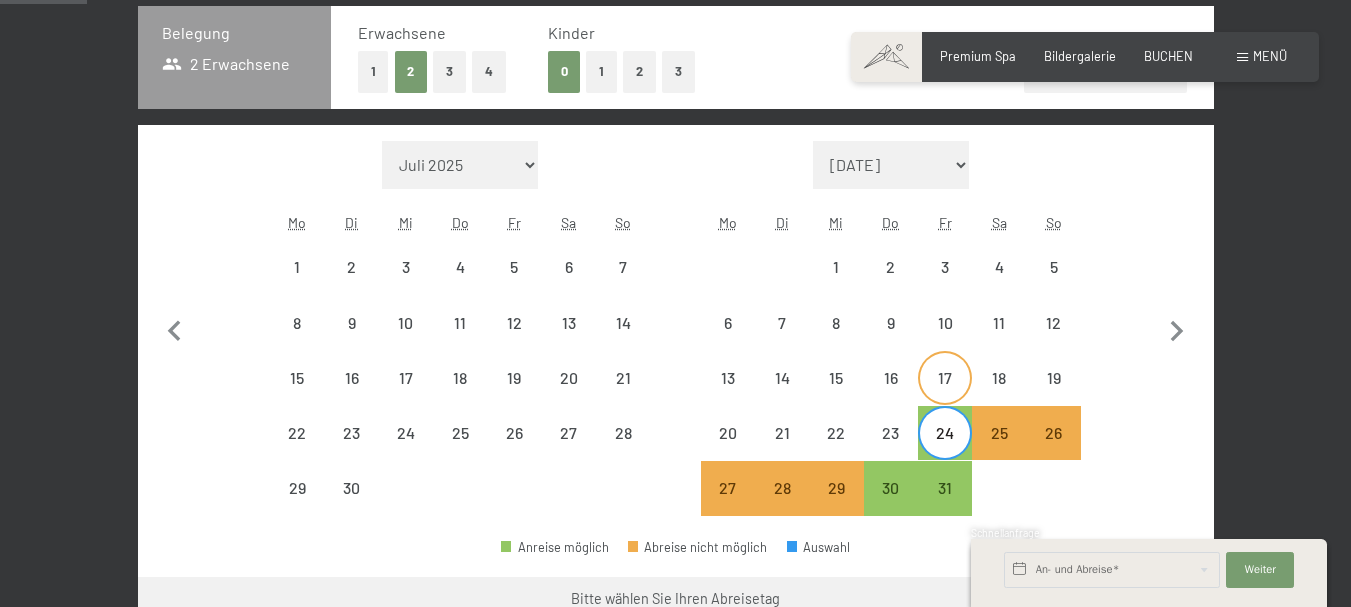 click on "17" at bounding box center [945, 395] 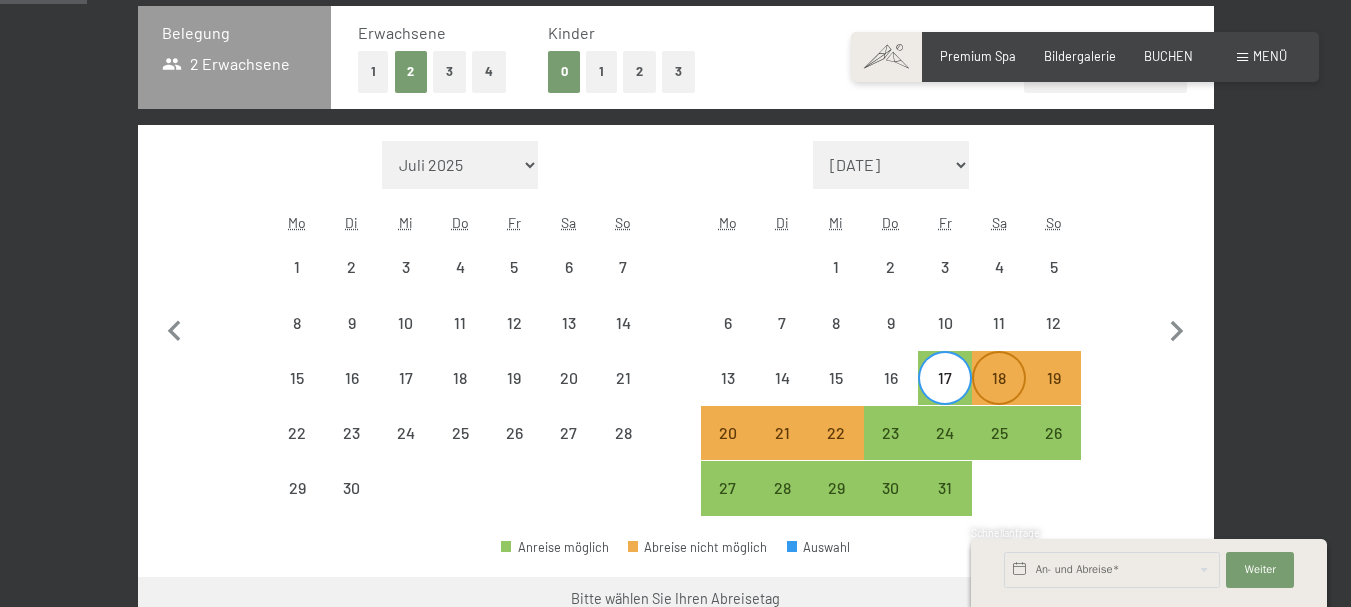click on "18" at bounding box center [999, 395] 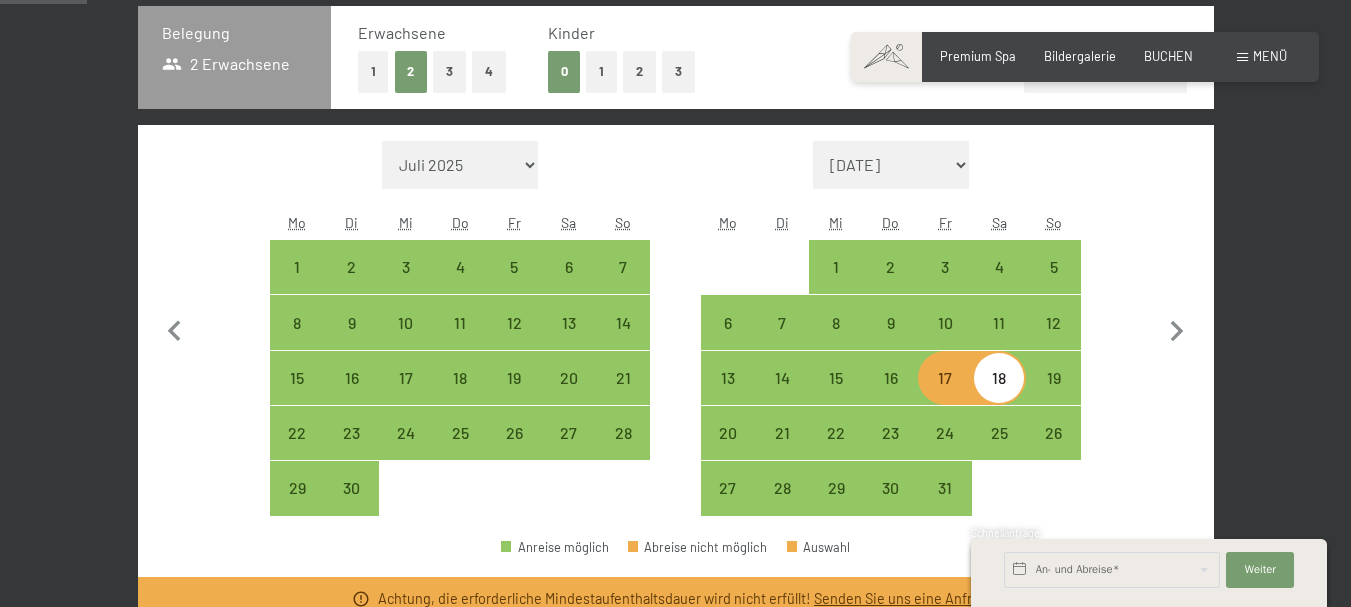 click on "17" at bounding box center [945, 378] 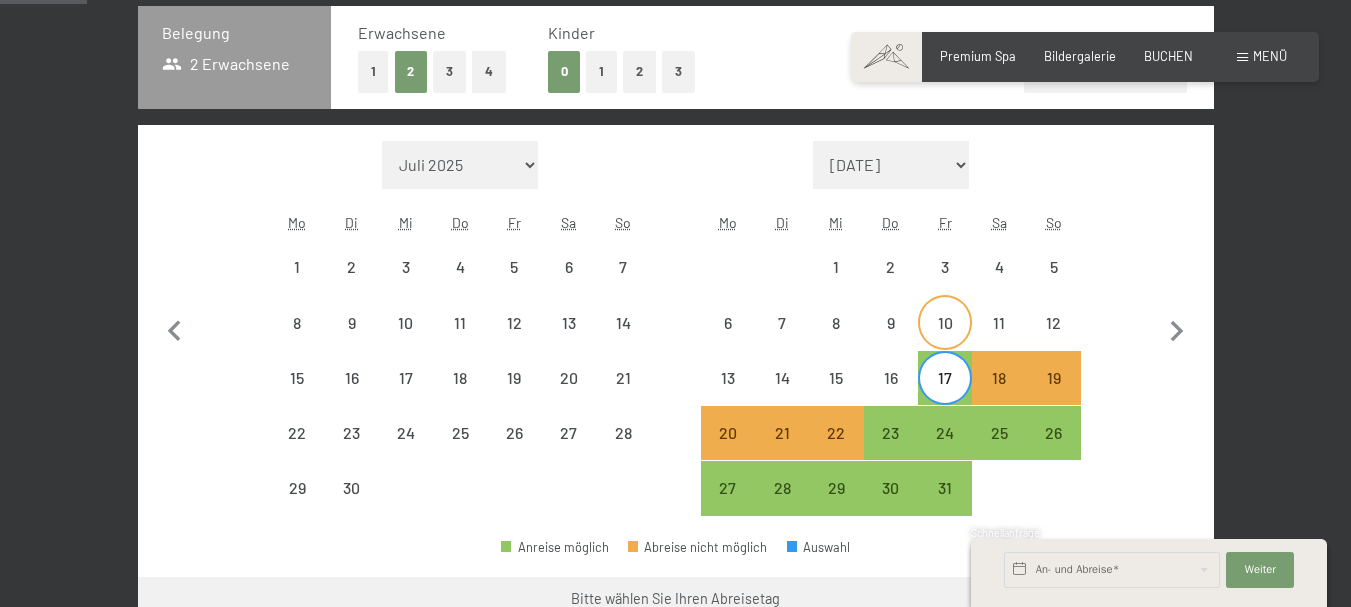 click on "10" at bounding box center (945, 340) 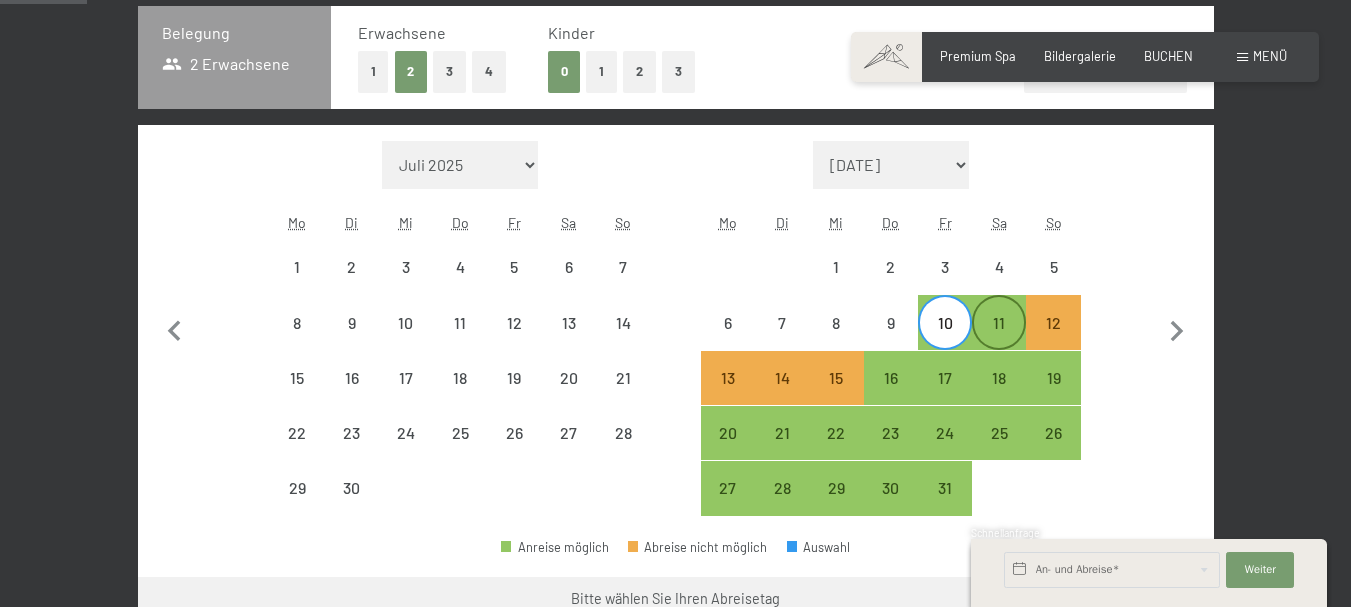 click on "11" at bounding box center [999, 340] 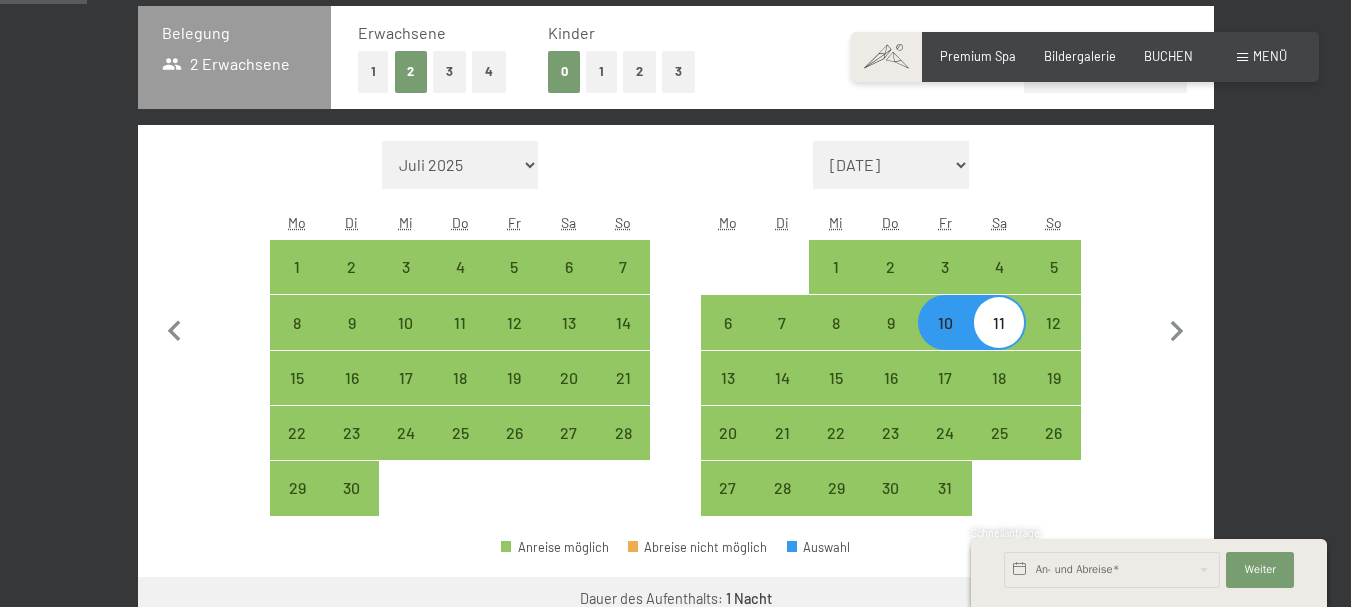 click on "10" at bounding box center [945, 340] 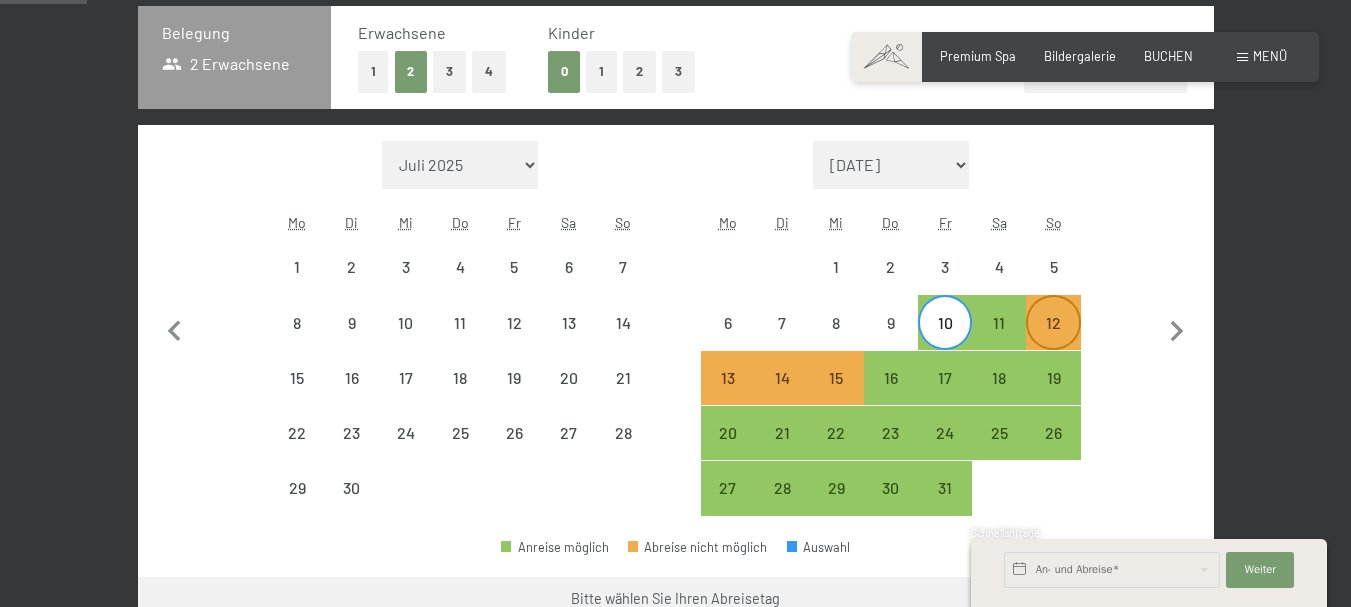 click on "12" at bounding box center (1053, 340) 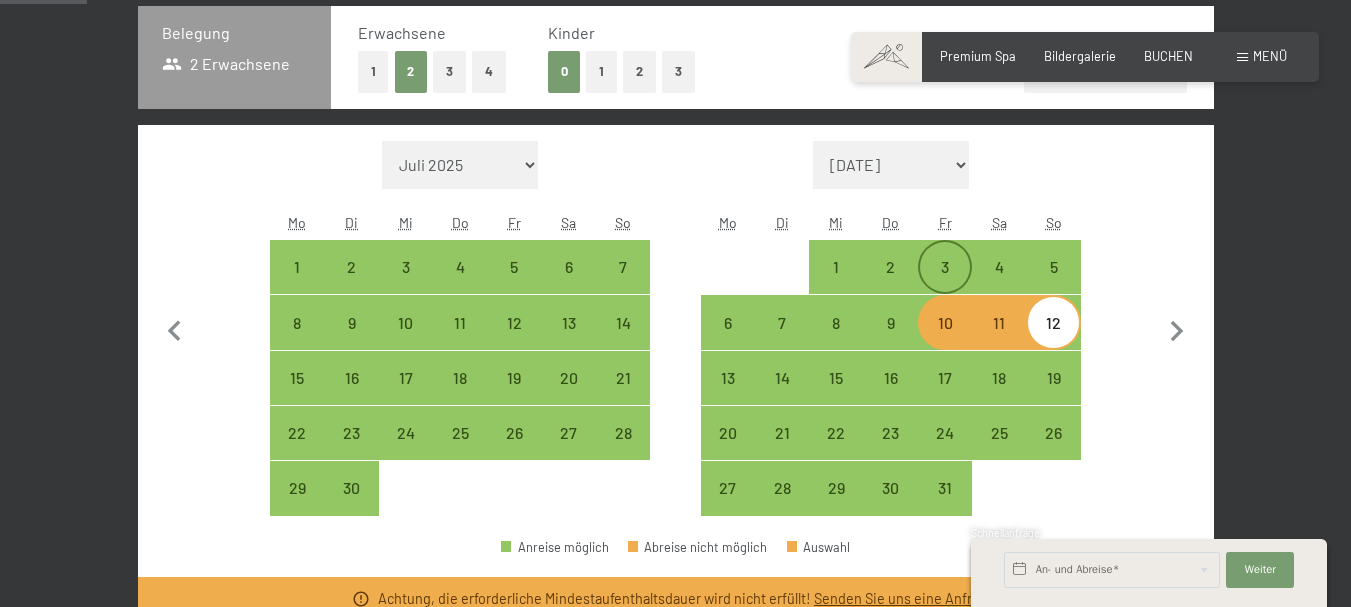 click on "3" at bounding box center (945, 284) 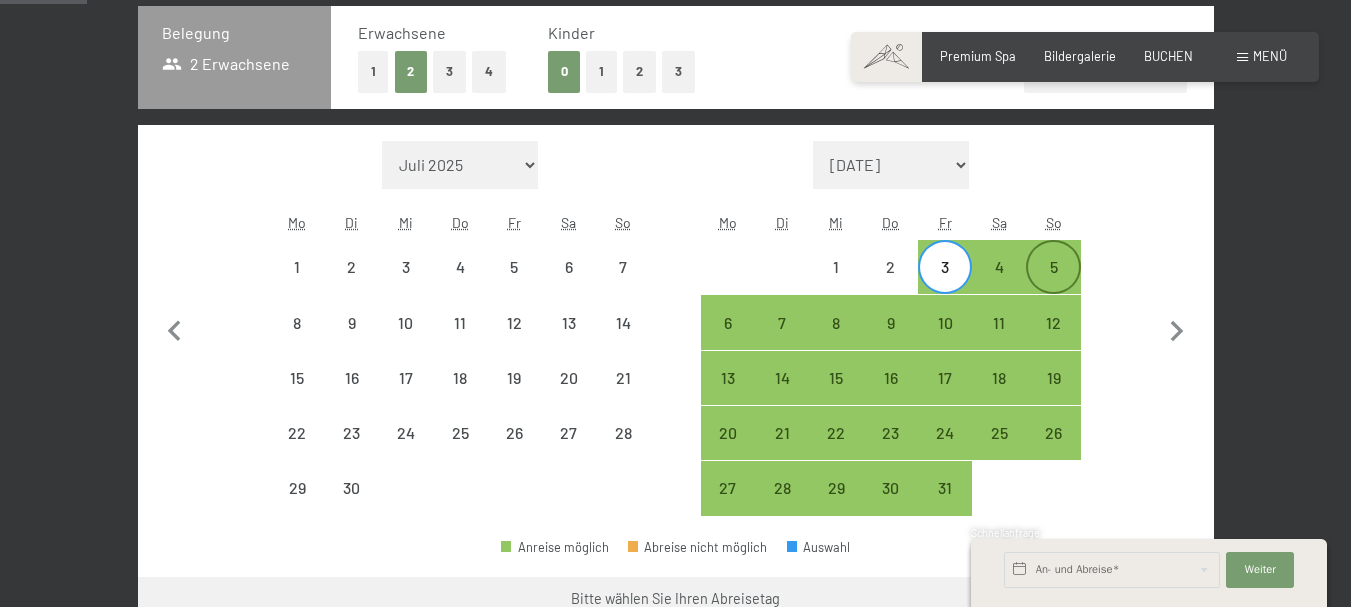click on "5" at bounding box center (1053, 284) 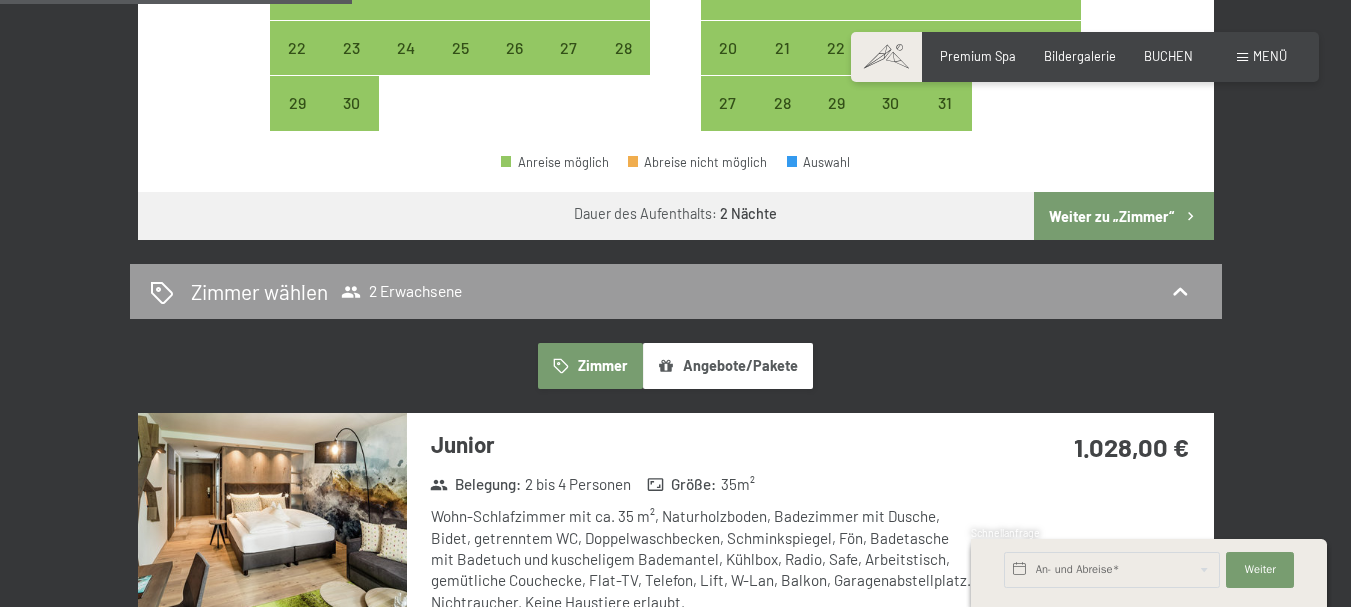scroll, scrollTop: 863, scrollLeft: 0, axis: vertical 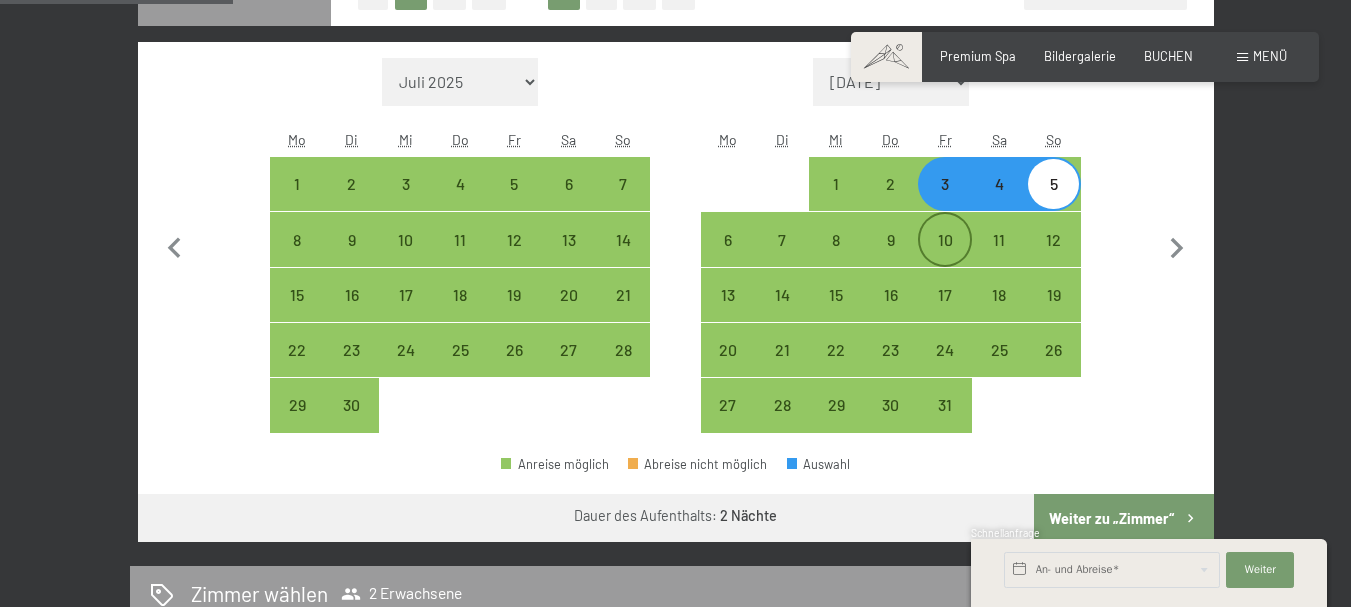 click on "10" at bounding box center (945, 257) 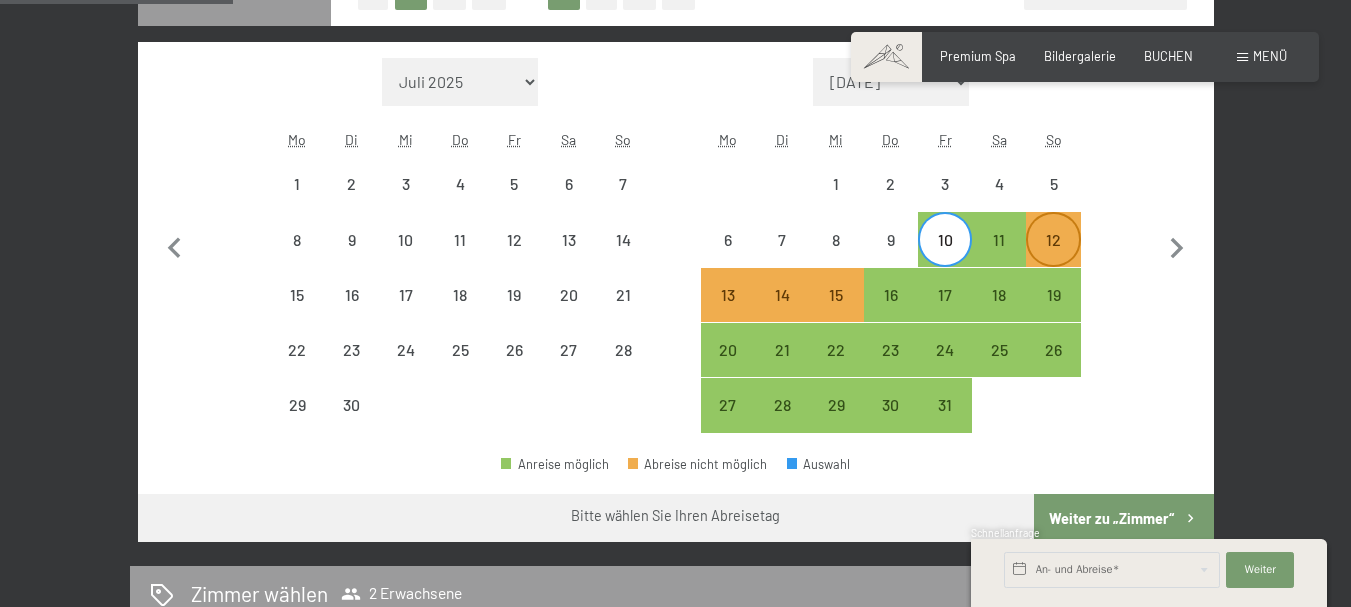 click on "12" at bounding box center (1053, 257) 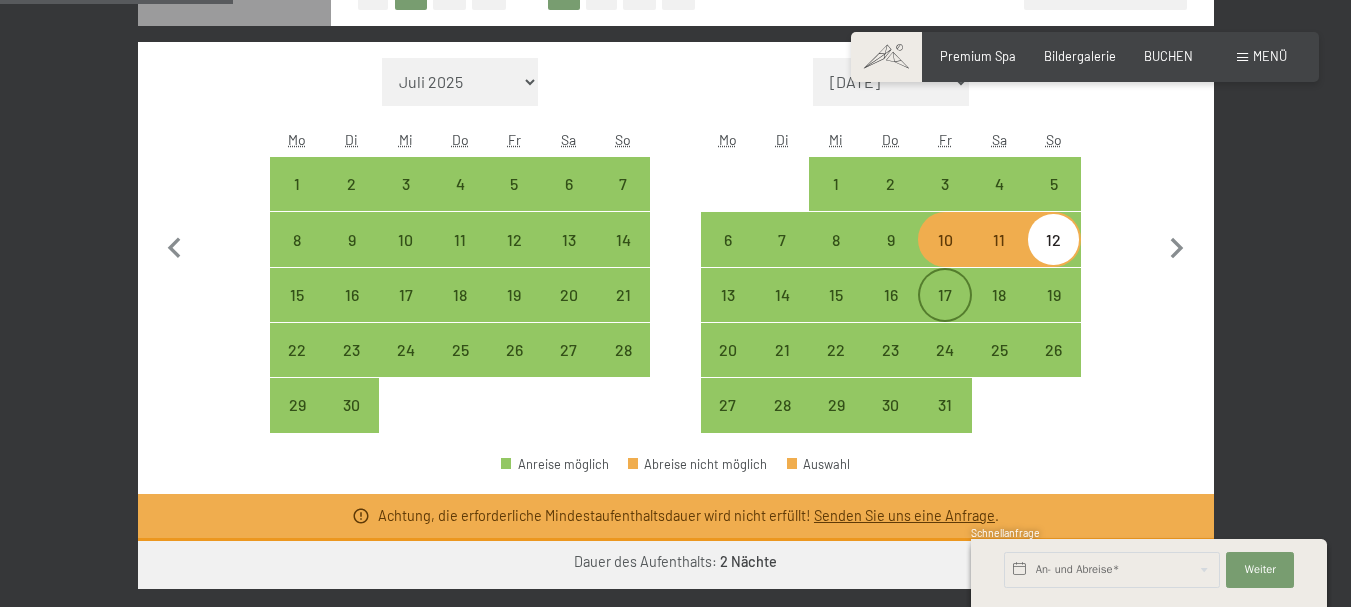 click on "17" at bounding box center (945, 312) 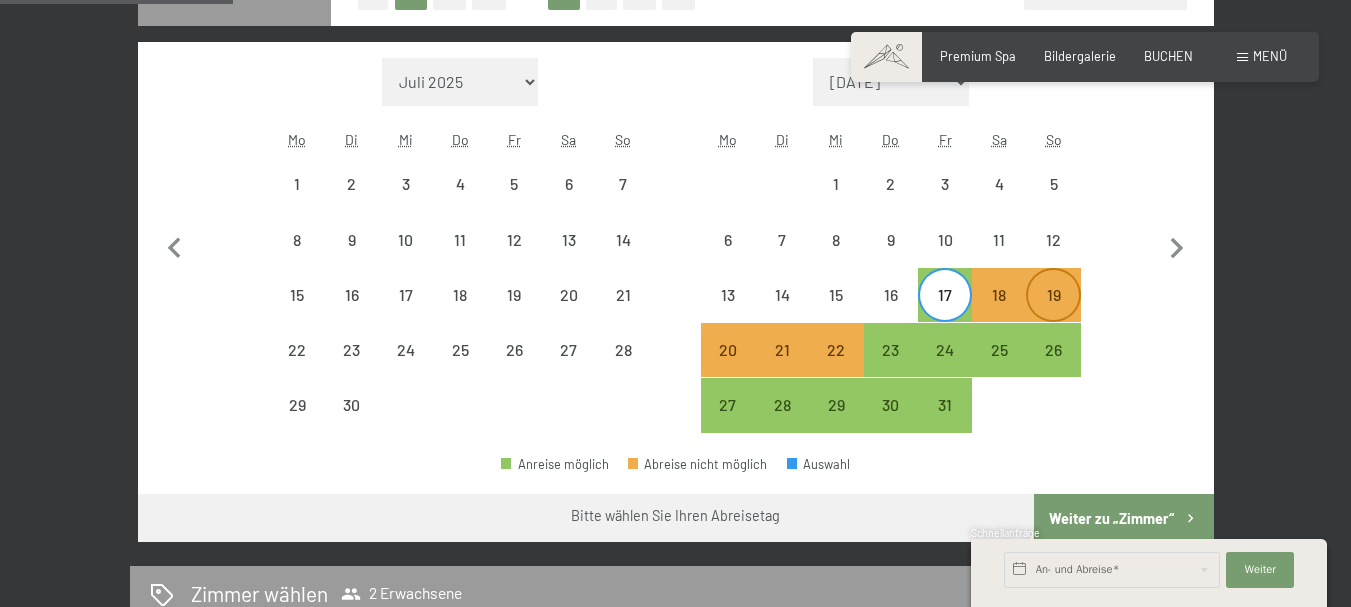 click on "19" at bounding box center (1053, 312) 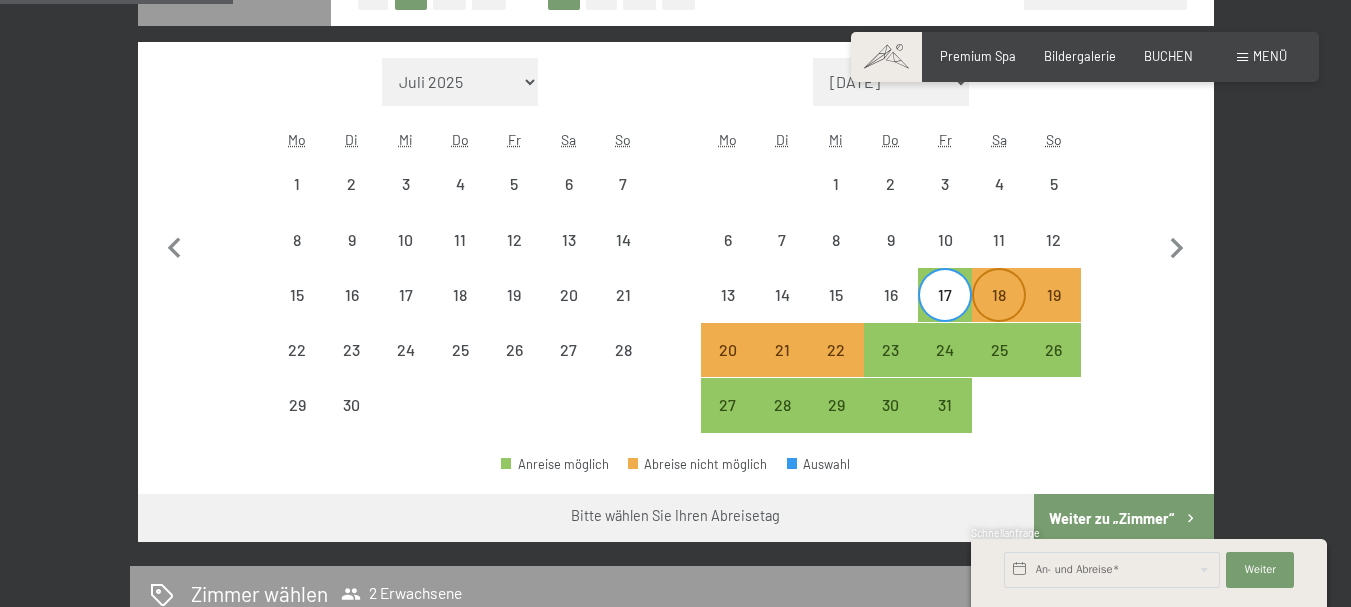 select on "[DATE]" 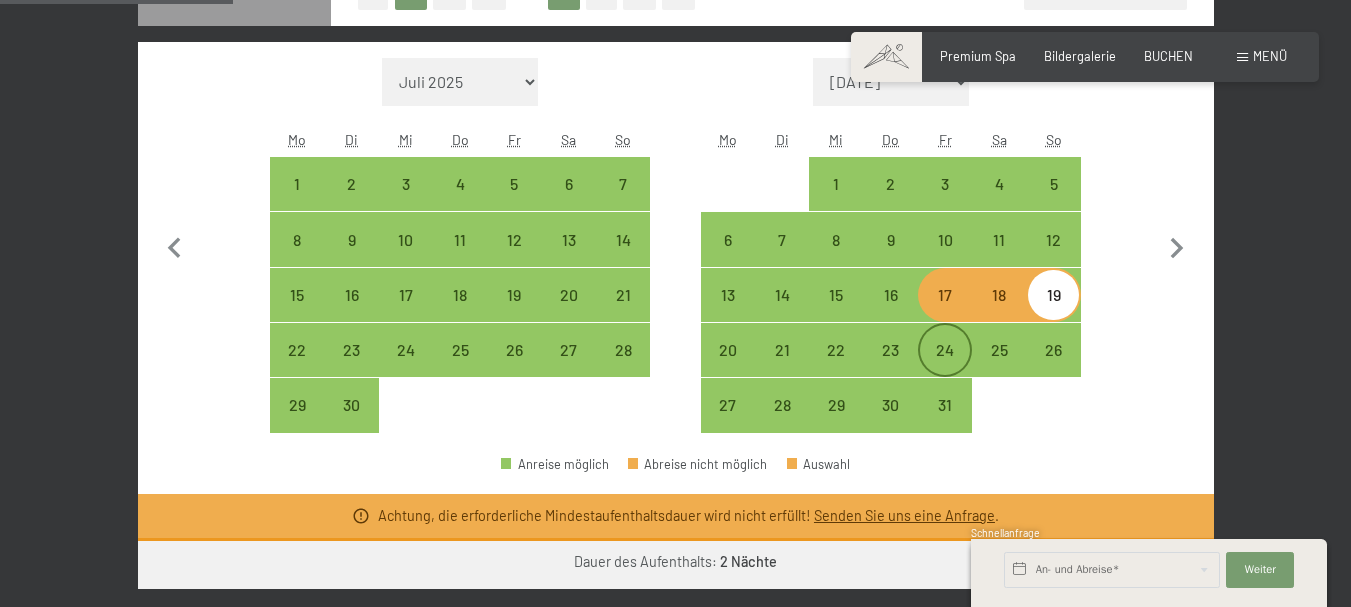 click on "24" at bounding box center (945, 367) 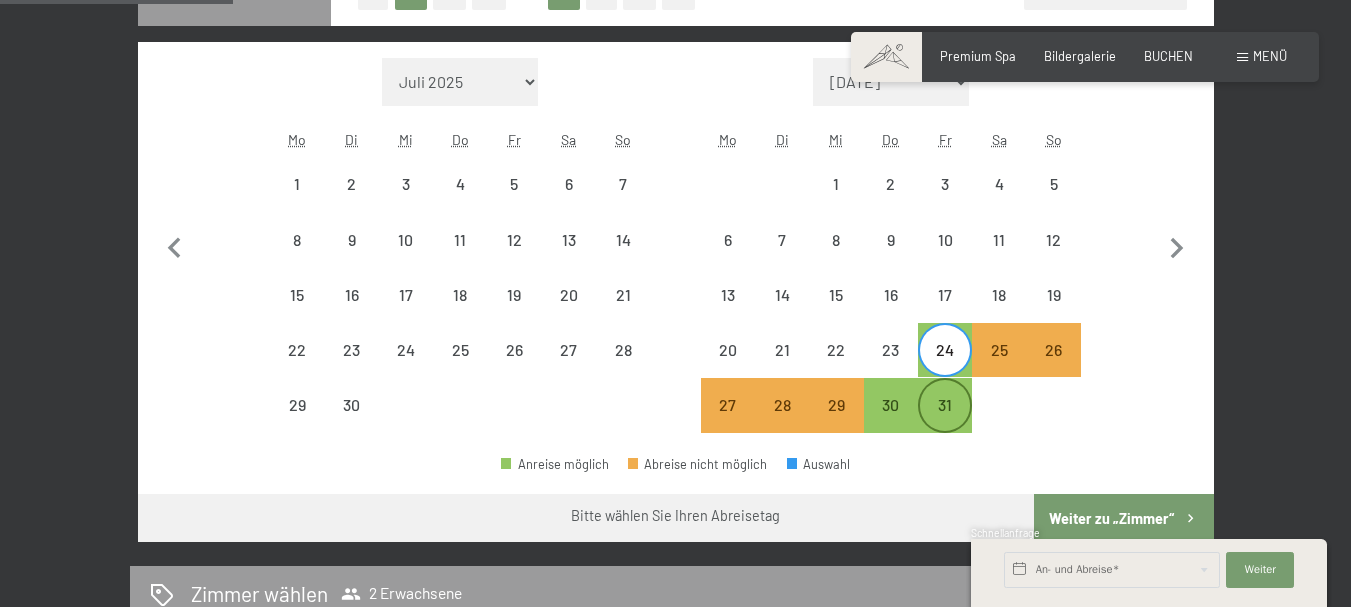 click on "31" at bounding box center (945, 422) 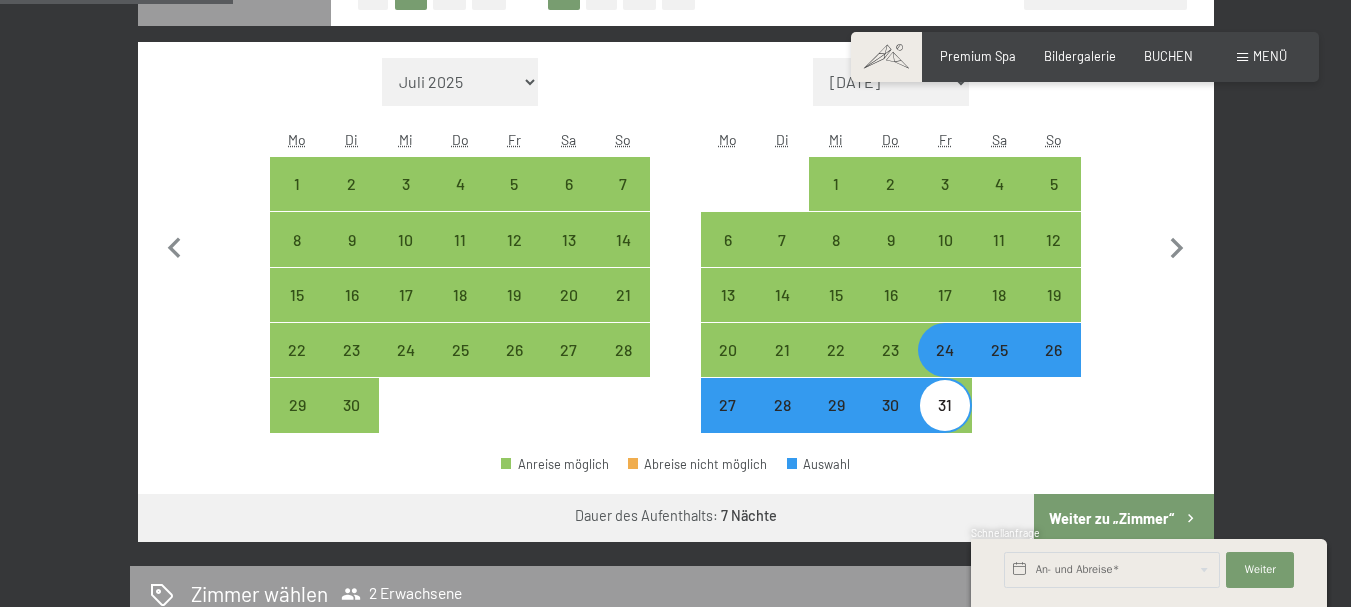 click at bounding box center (1053, 405) 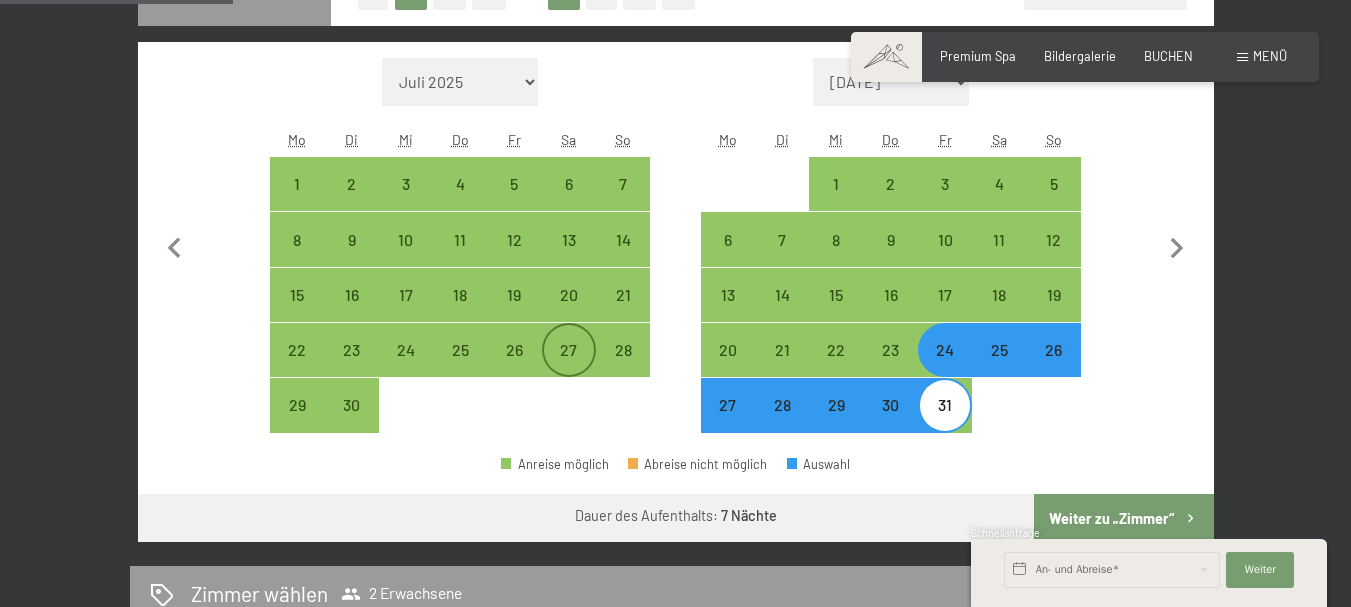 click on "27" at bounding box center (569, 350) 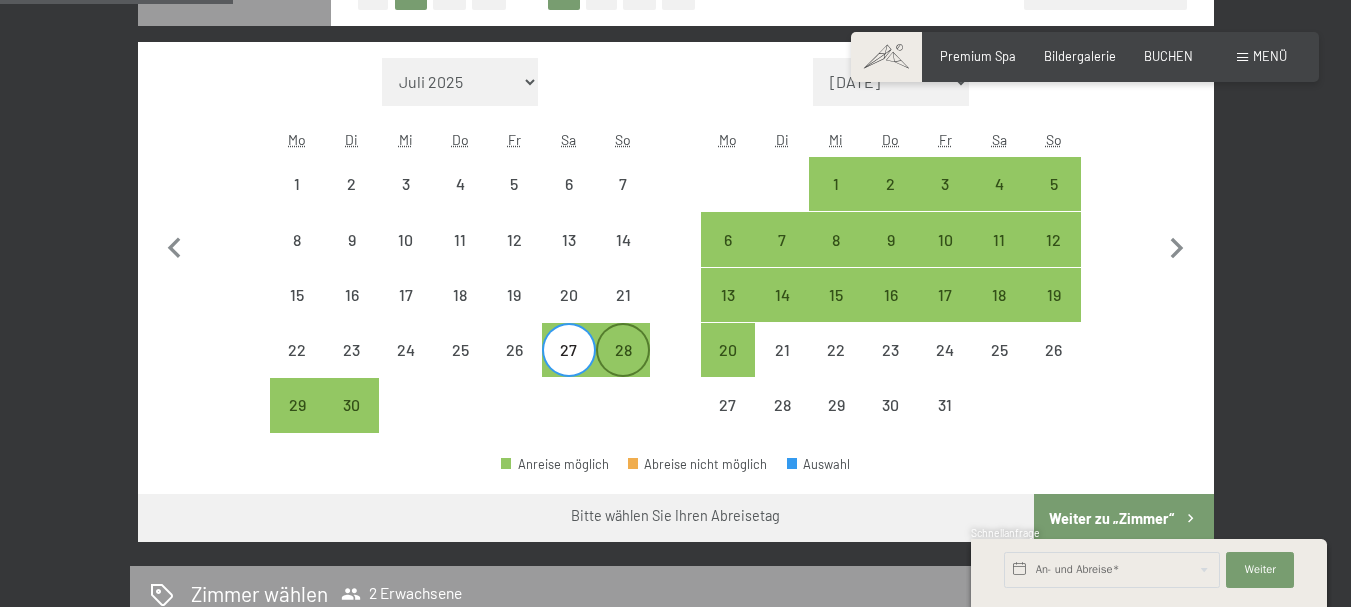 click on "28" at bounding box center (623, 350) 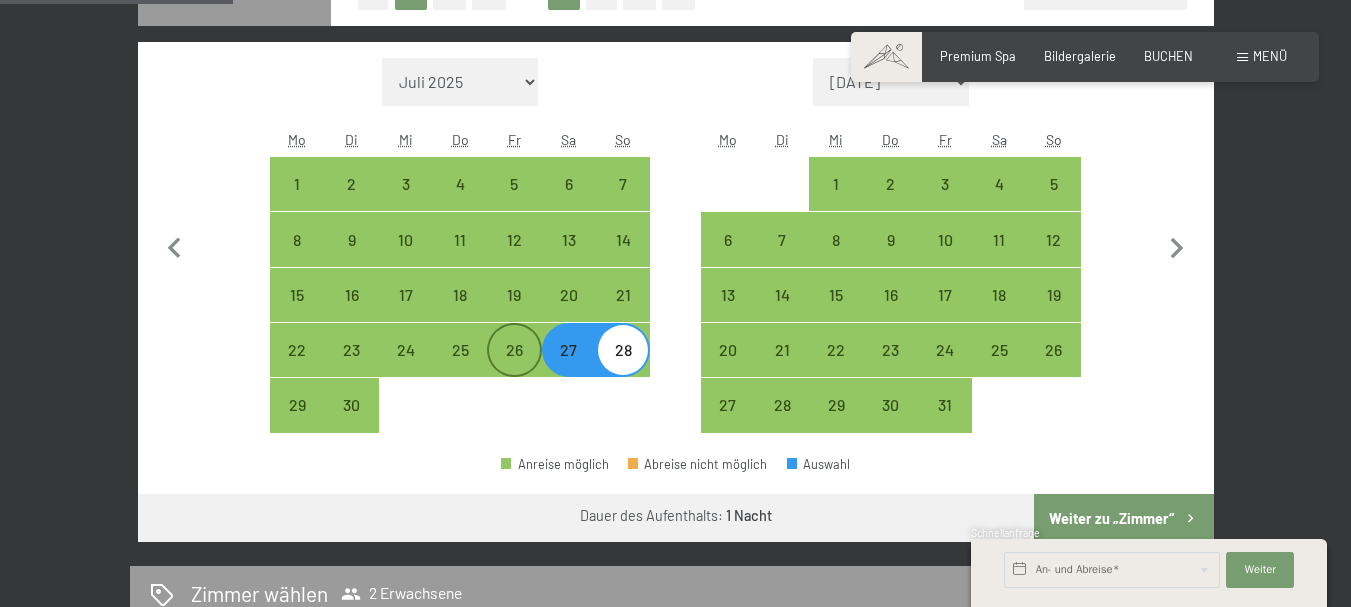 click on "26" at bounding box center [514, 350] 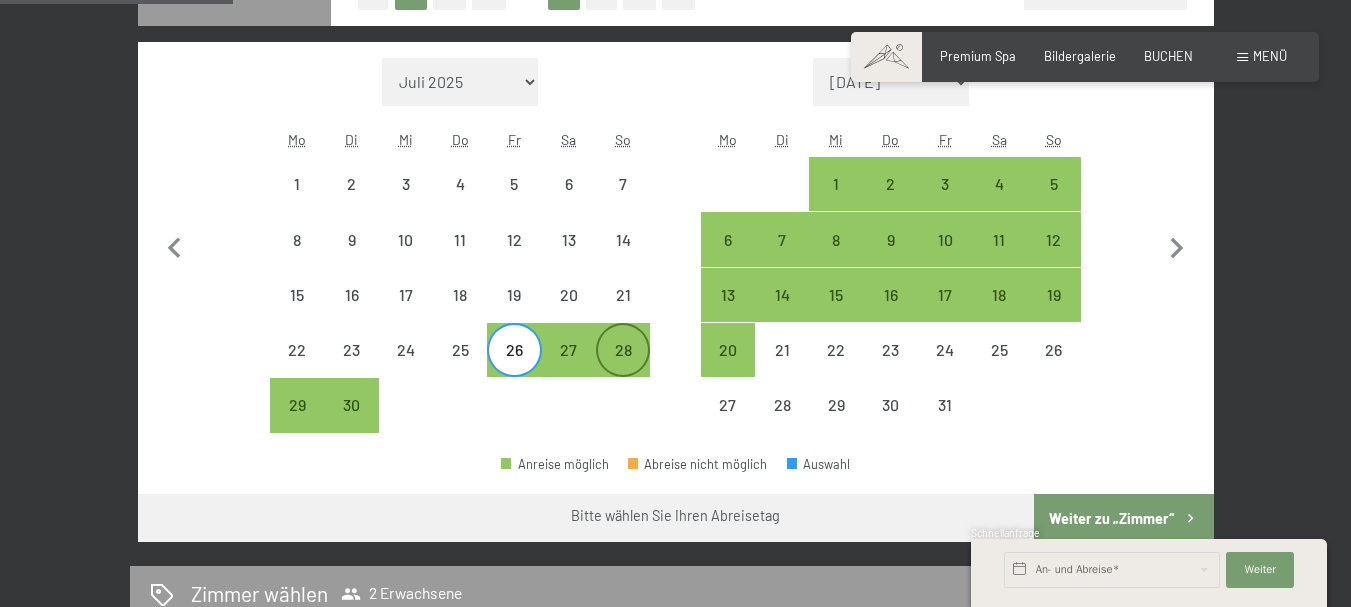 click on "28" at bounding box center [623, 350] 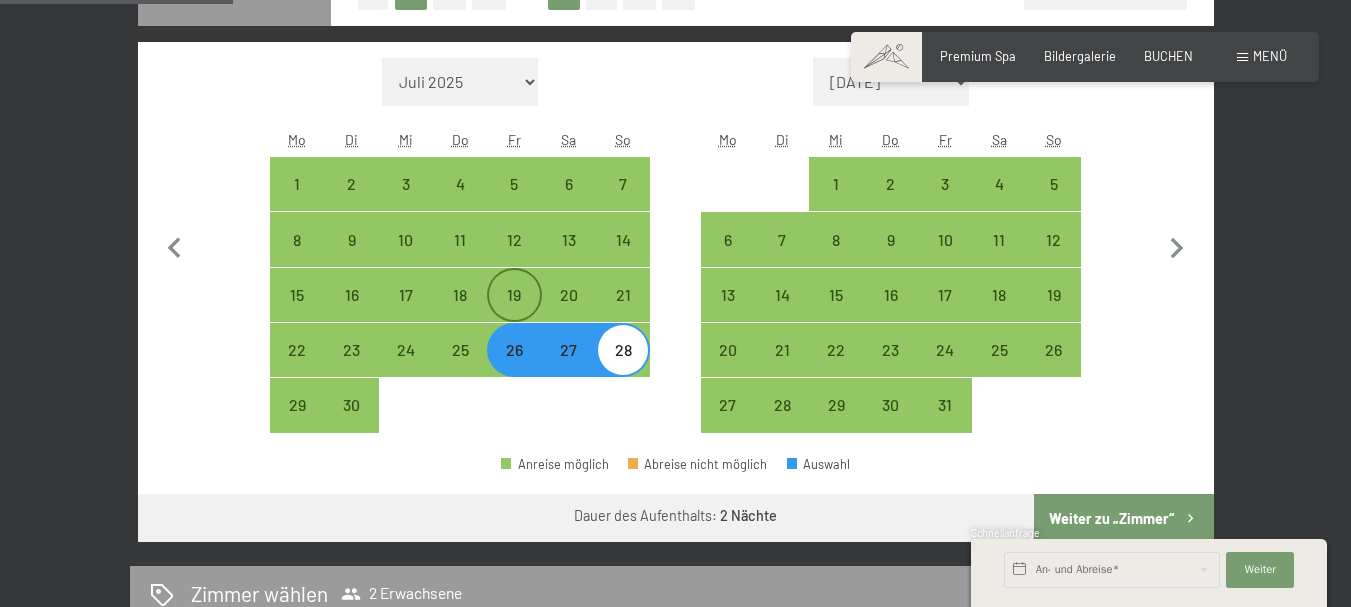 click on "19" at bounding box center [514, 312] 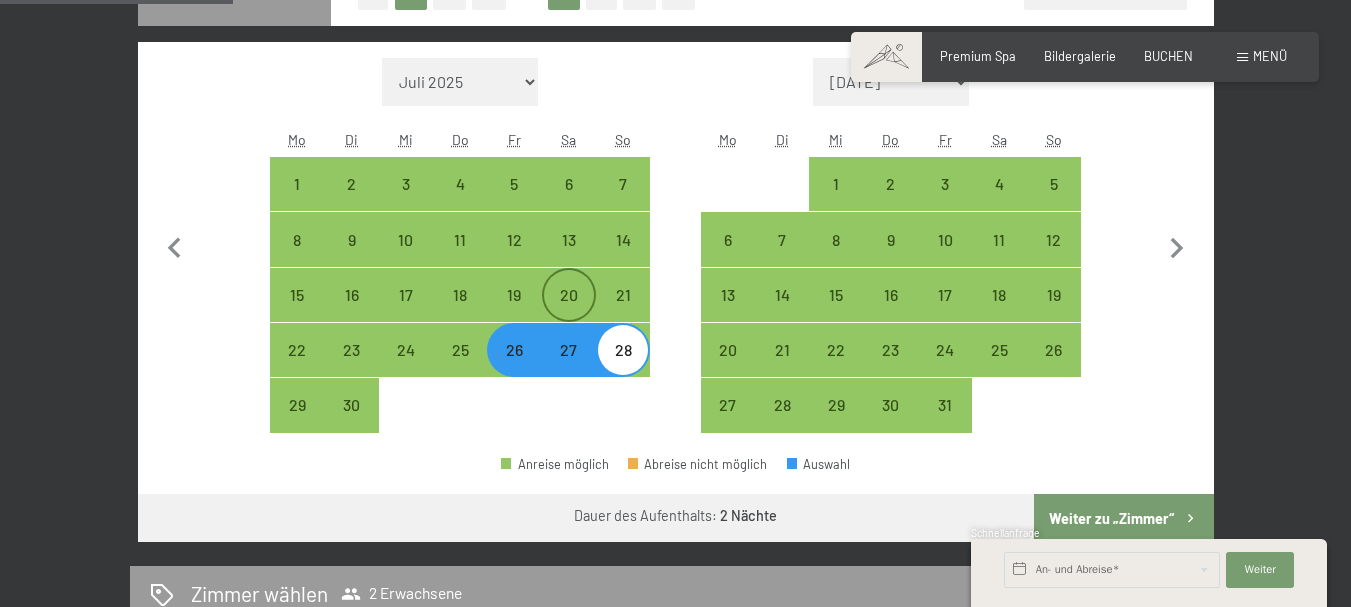 select on "[DATE]" 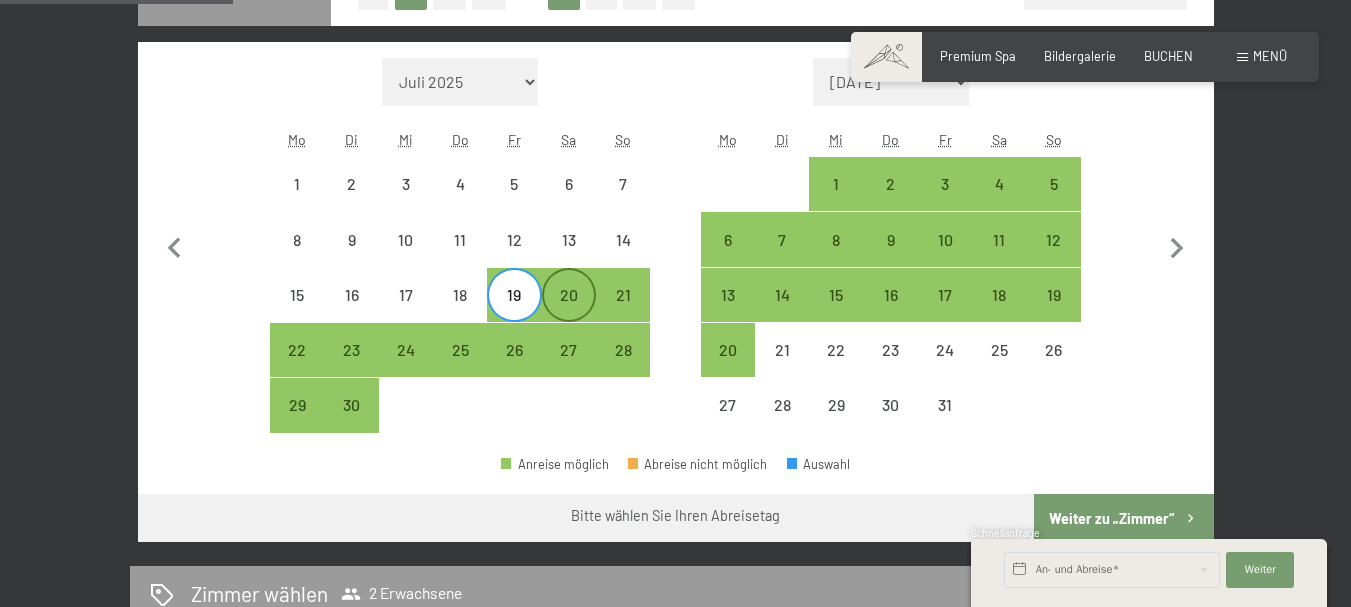 click on "20" at bounding box center (569, 295) 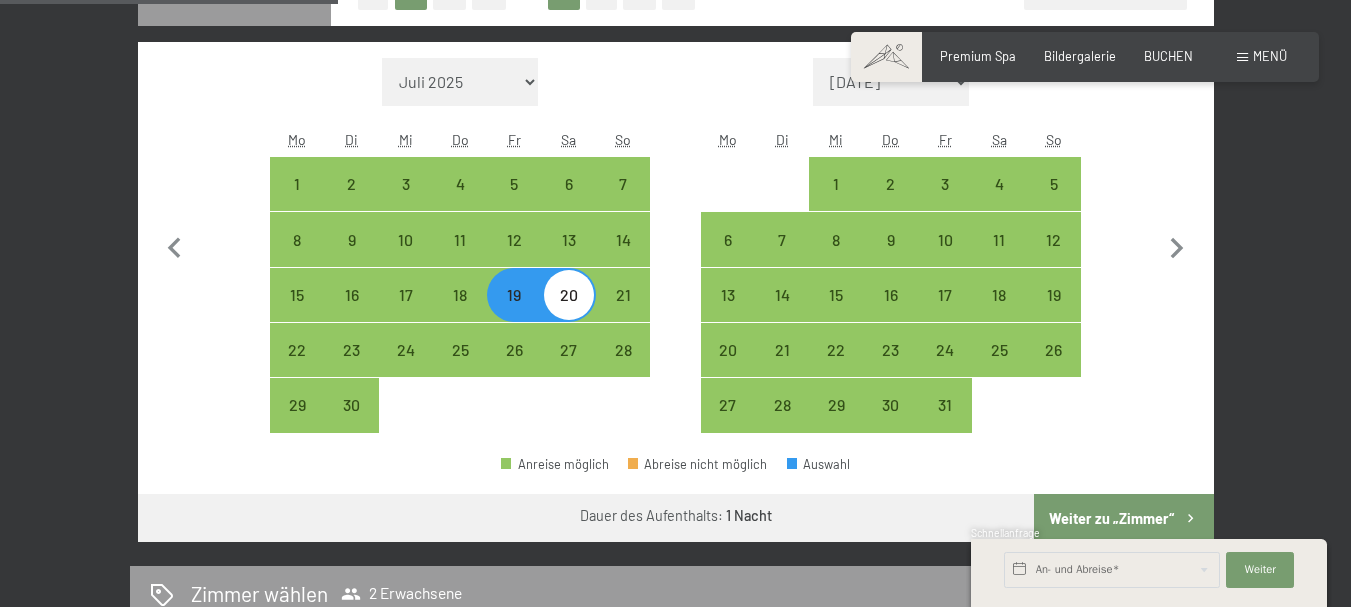 scroll, scrollTop: 0, scrollLeft: 0, axis: both 